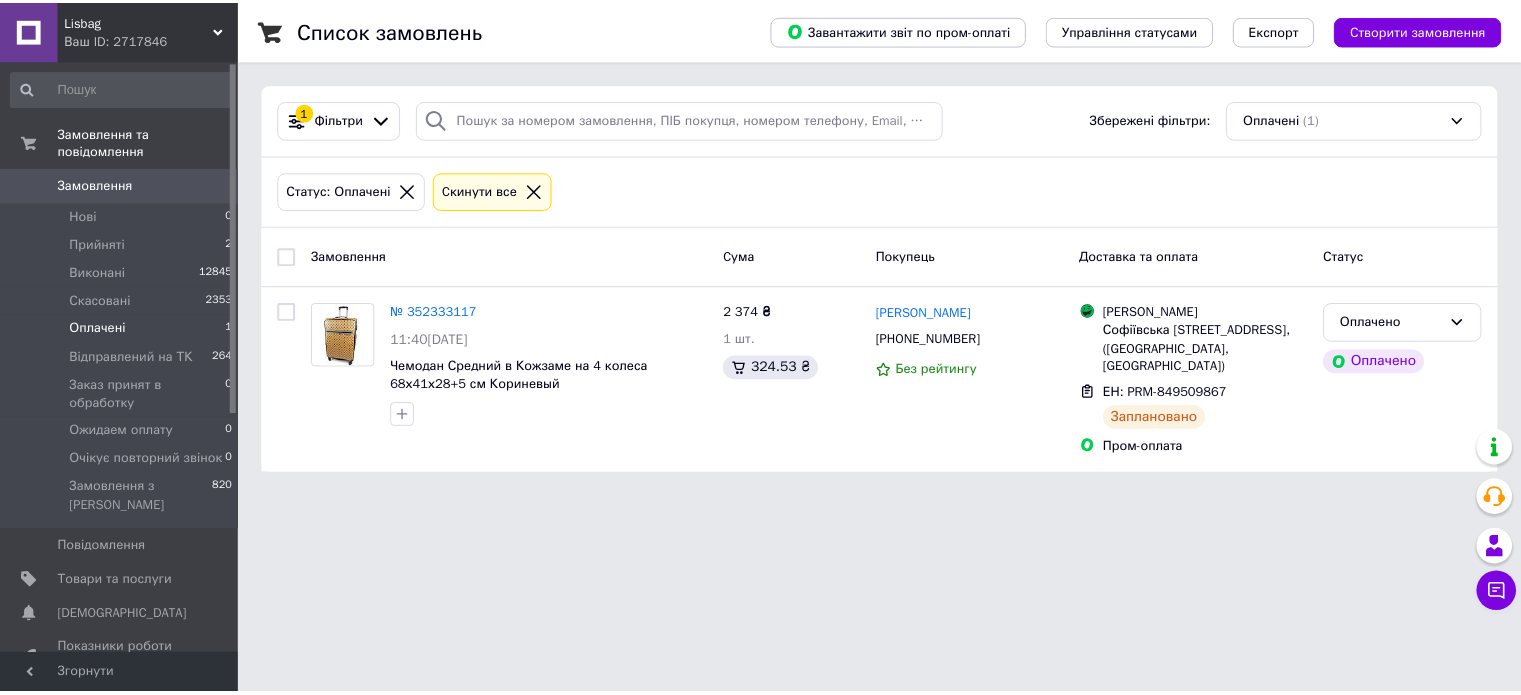 scroll, scrollTop: 0, scrollLeft: 0, axis: both 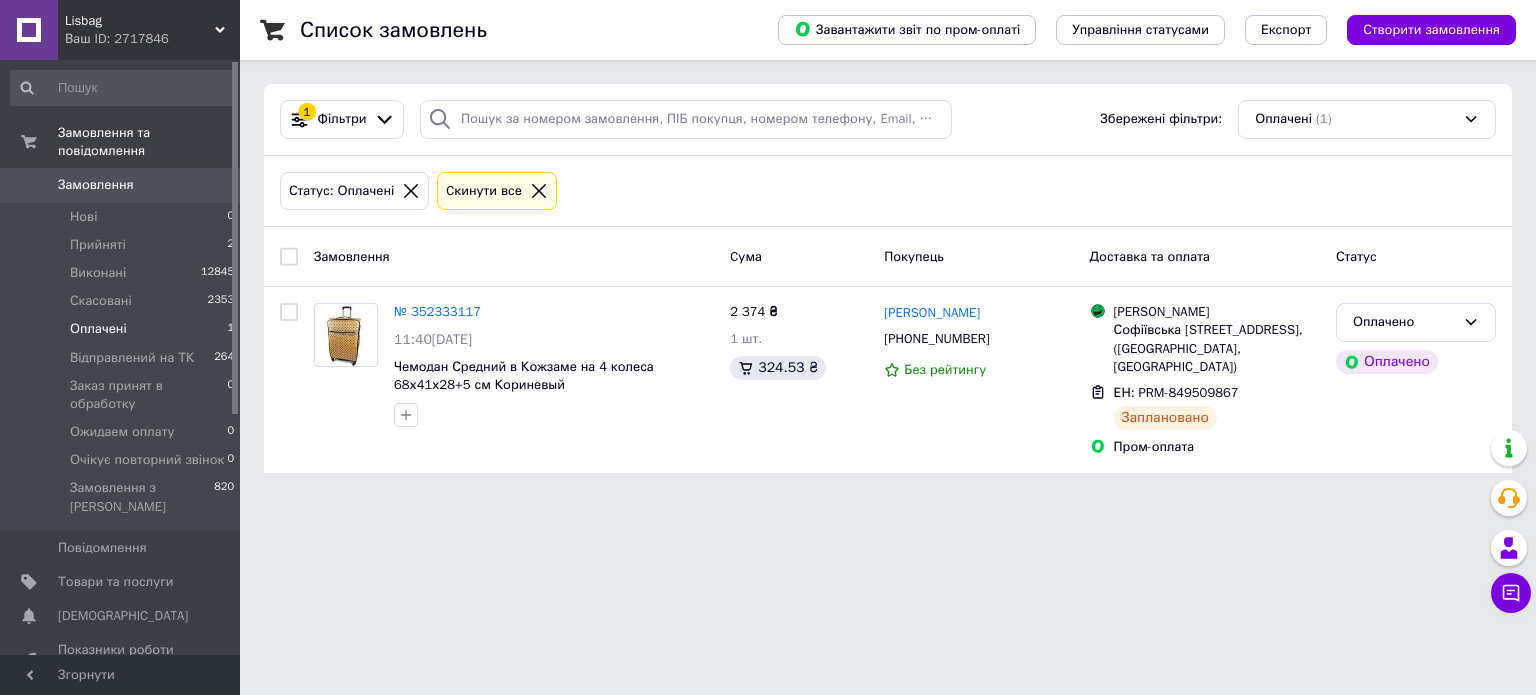 click on "Lisbag Ваш ID: 2717846 Сайт Lisbag Кабінет покупця Перевірити стан системи Сторінка на порталі Довідка Вийти Замовлення та повідомлення Замовлення 0 Нові 0 Прийняті 2 Виконані 12845 Скасовані 2353 Оплачені 1 Відправлений на ТК 264 Заказ принят в обработку 0 Ожидаем оплату 0 Очікує повторний звінок 0 Замовлення з Розетки 820 Повідомлення 0 Товари та послуги Сповіщення 0 0 Показники роботи компанії Панель управління Відгуки Покупці Каталог ProSale Аналітика Інструменти веб-майстра та SEO Управління сайтом Гаманець компанії   1 (1)" at bounding box center (768, 248) 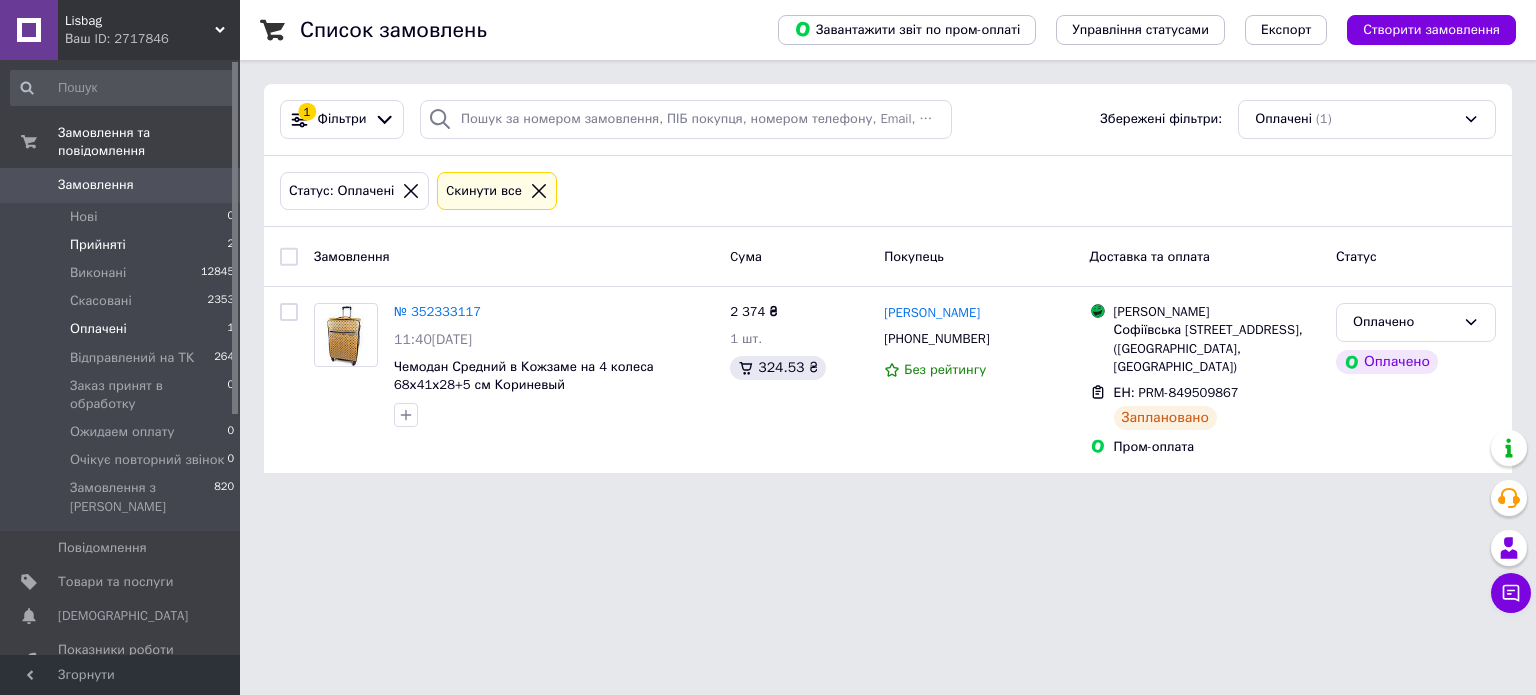 click on "Прийняті 2" at bounding box center (123, 245) 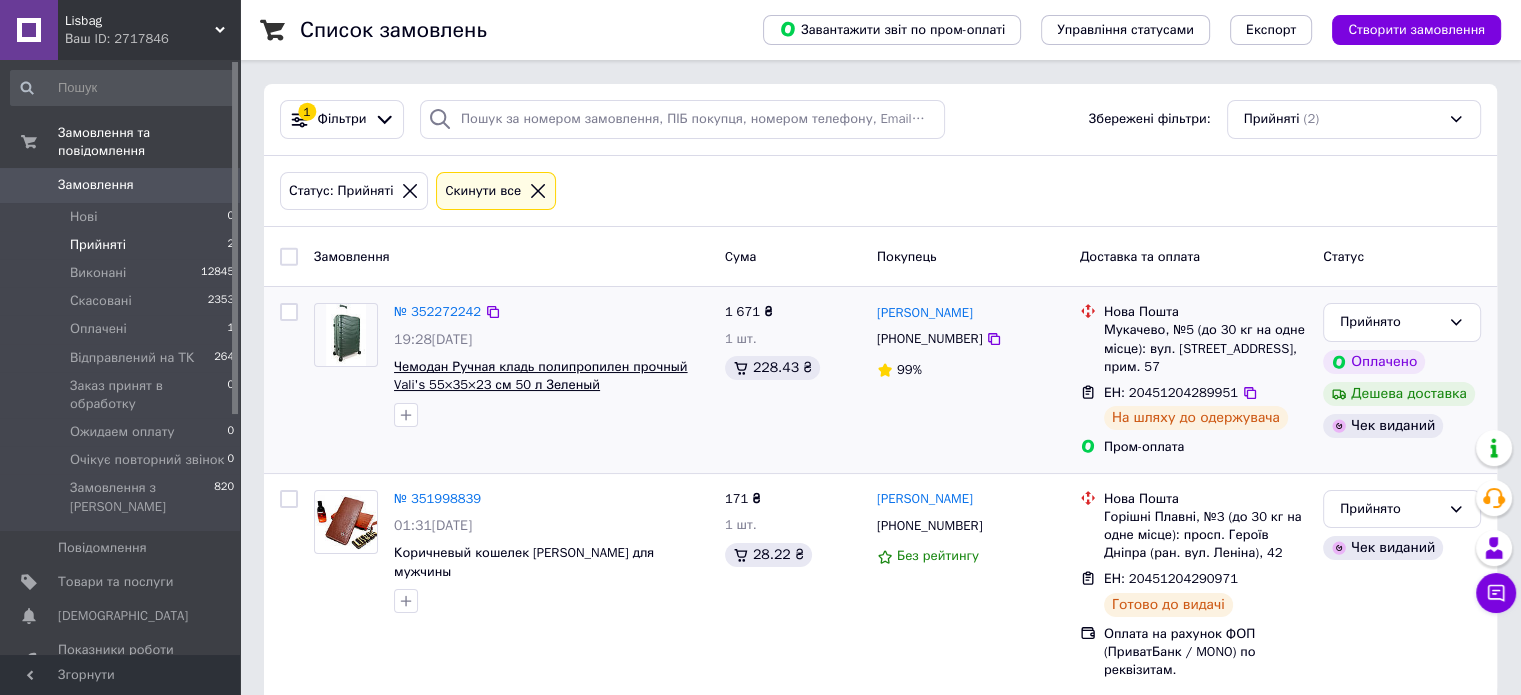 scroll, scrollTop: 23, scrollLeft: 0, axis: vertical 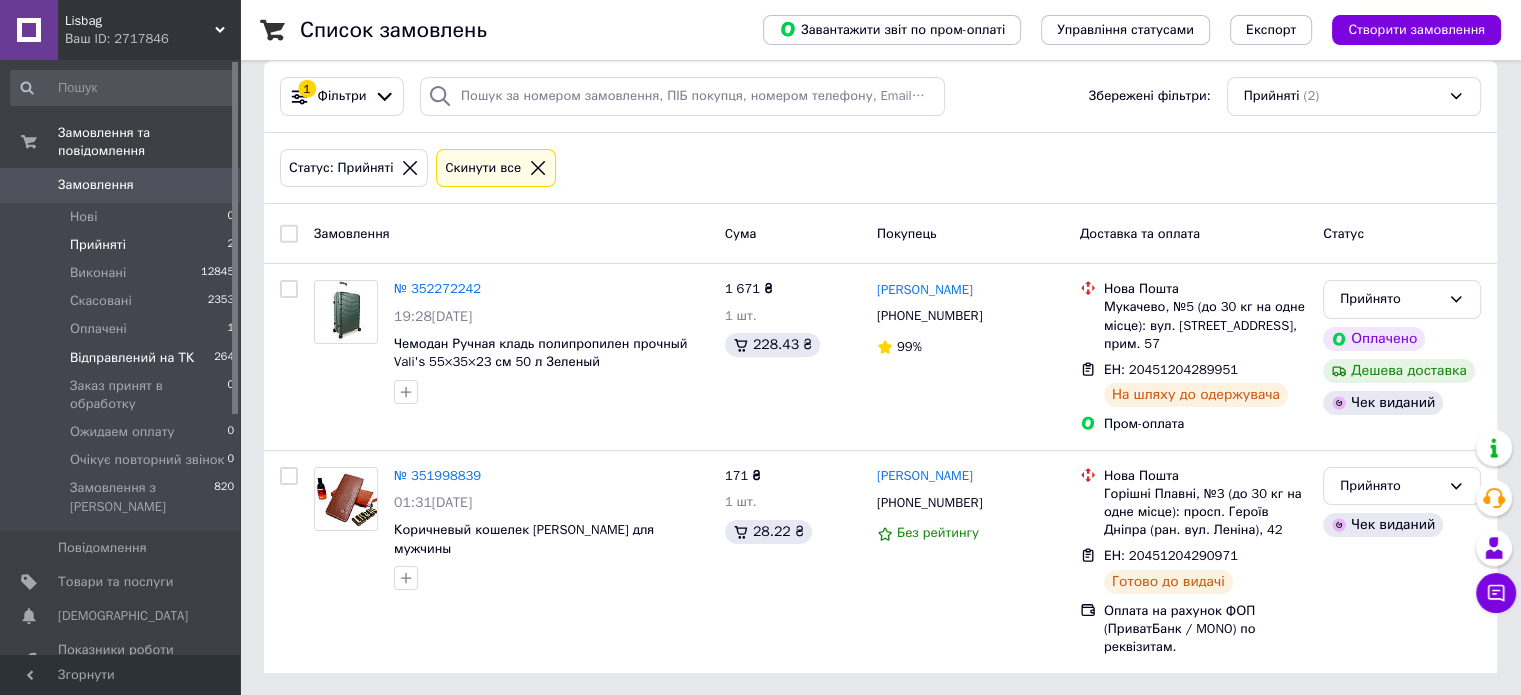 click on "Відправлений на ТК" at bounding box center (132, 358) 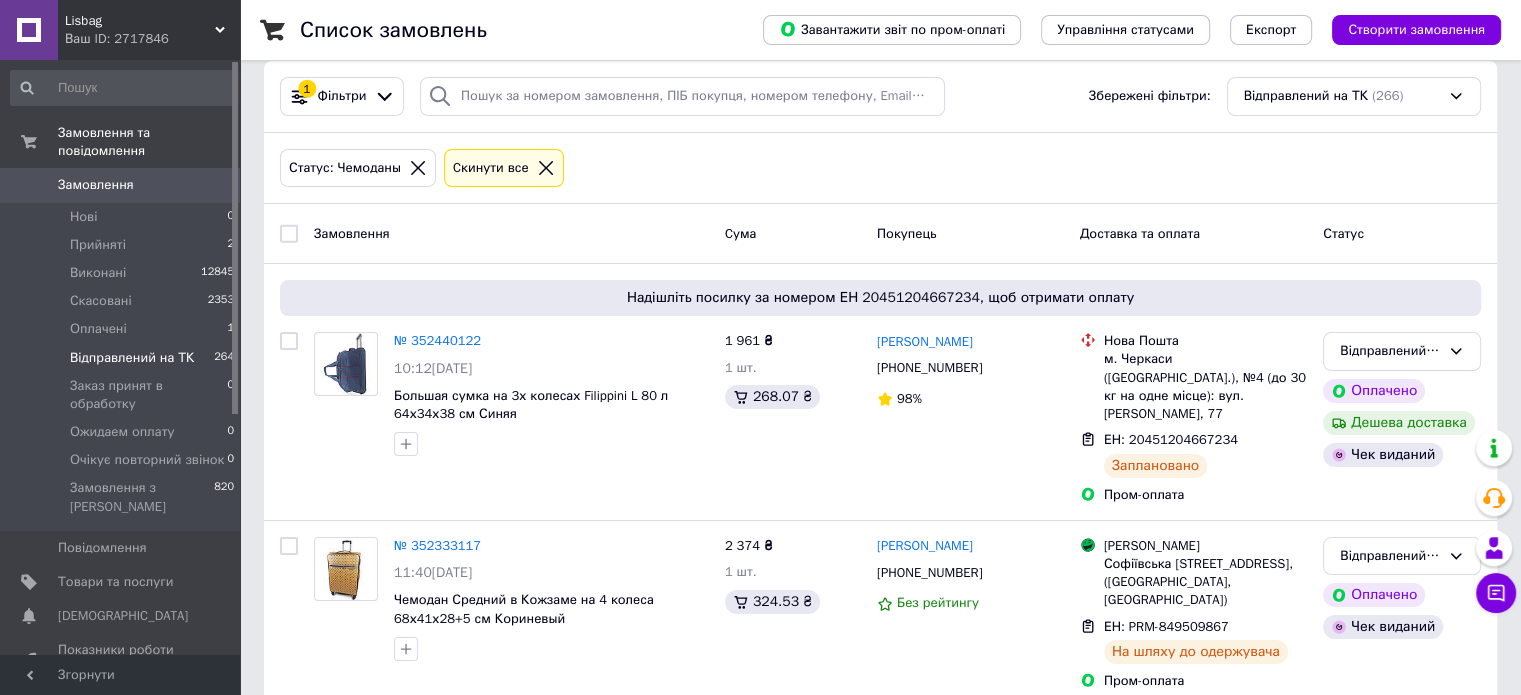 scroll, scrollTop: 0, scrollLeft: 0, axis: both 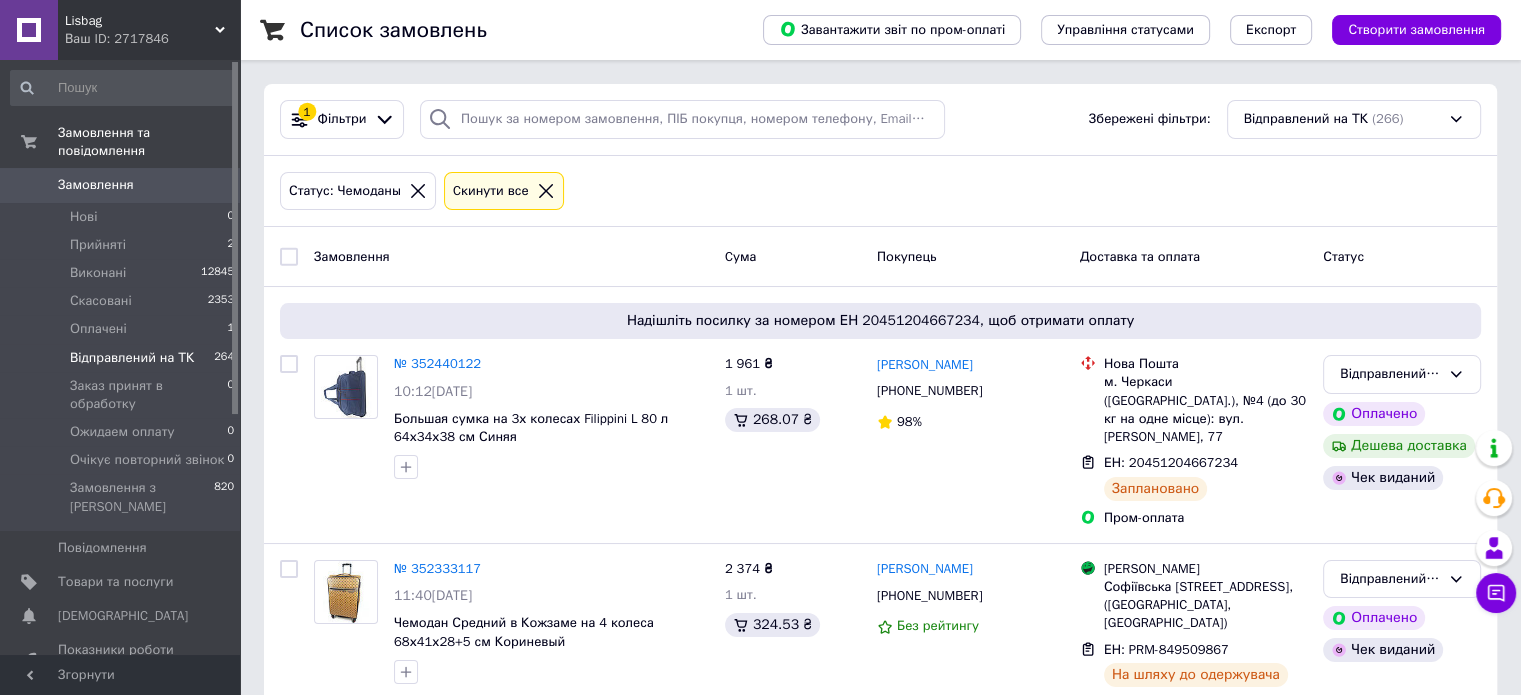 click on "Список замовлень" at bounding box center [511, 30] 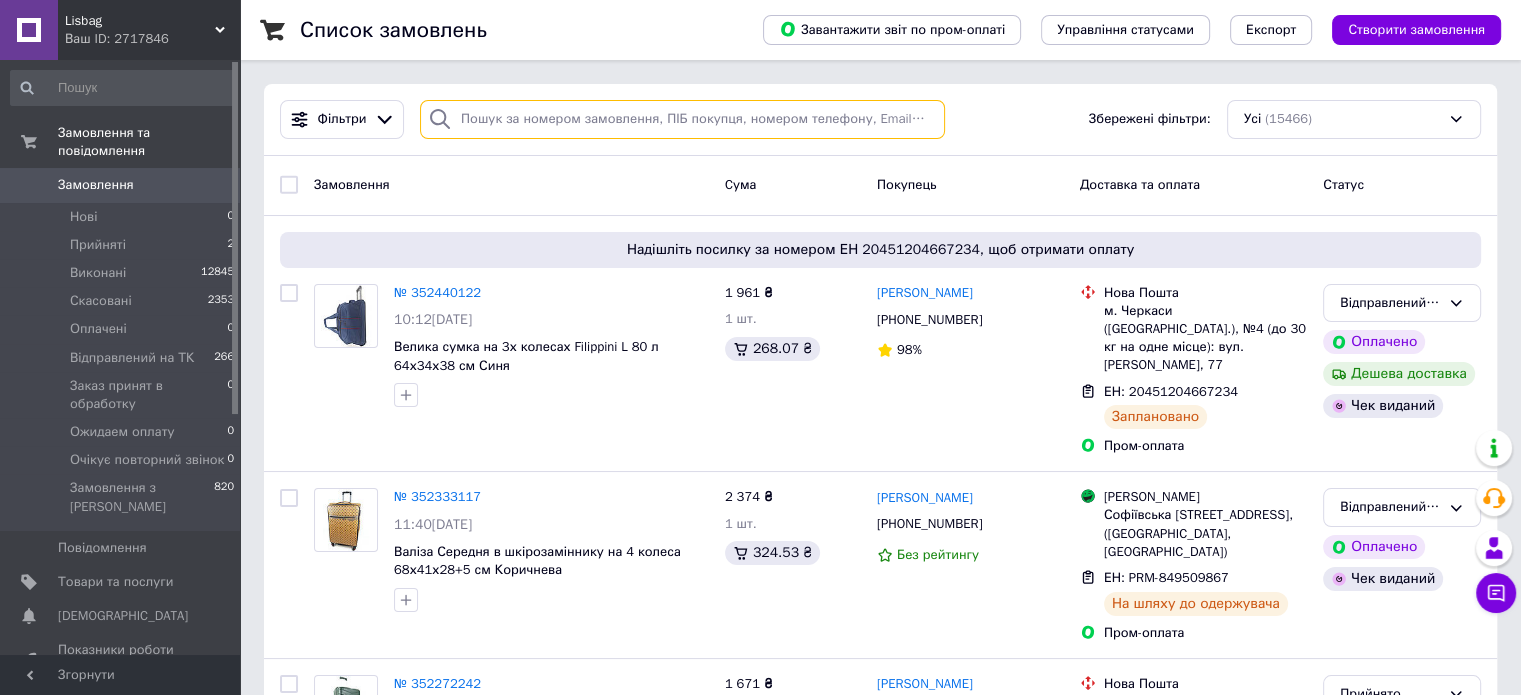 click at bounding box center (682, 119) 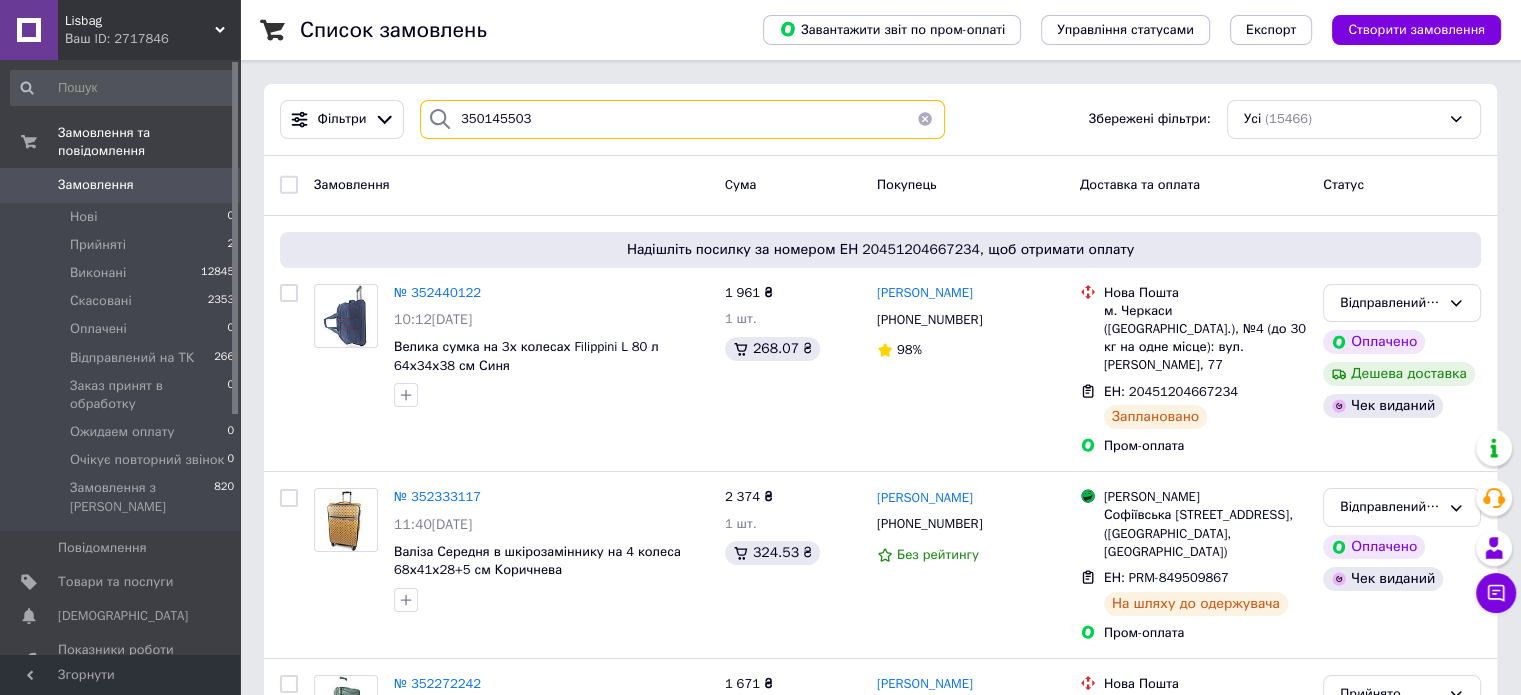 type on "350145503" 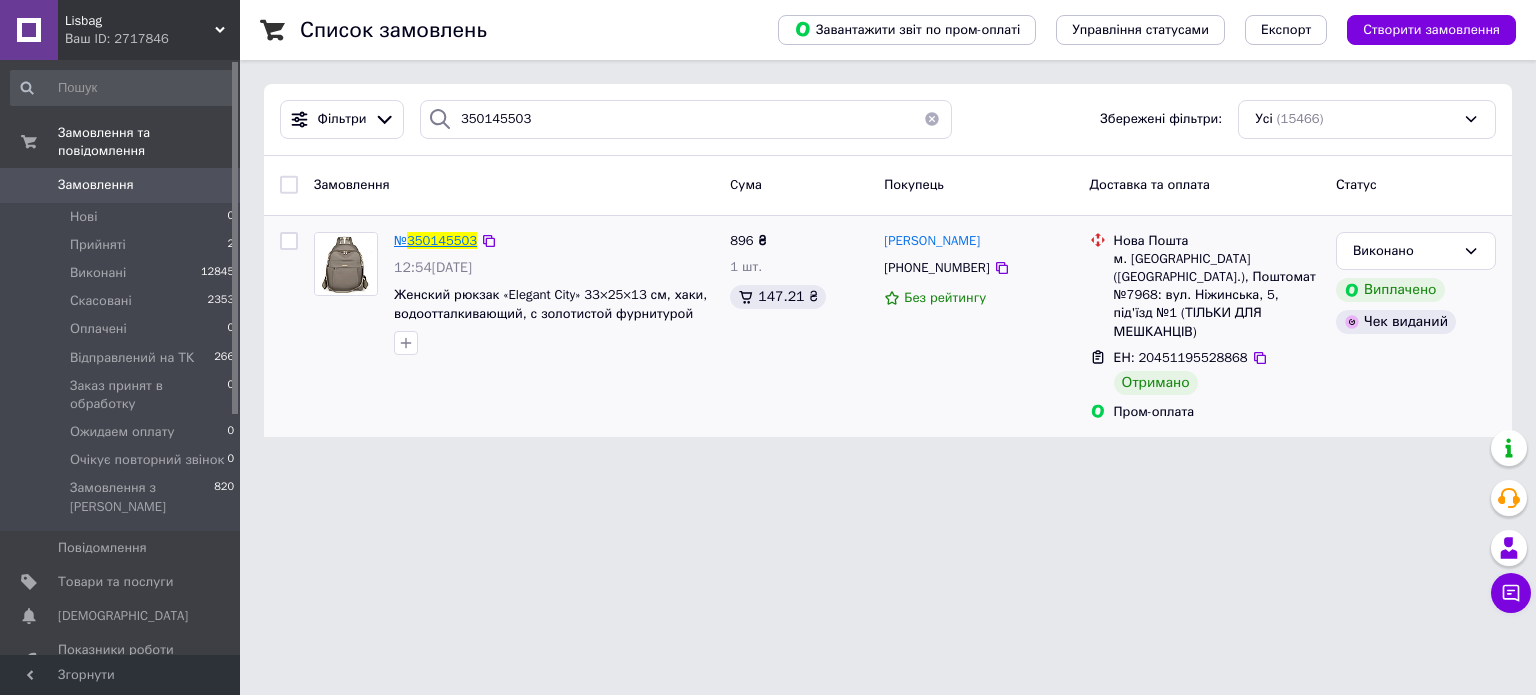 click on "350145503" at bounding box center (442, 240) 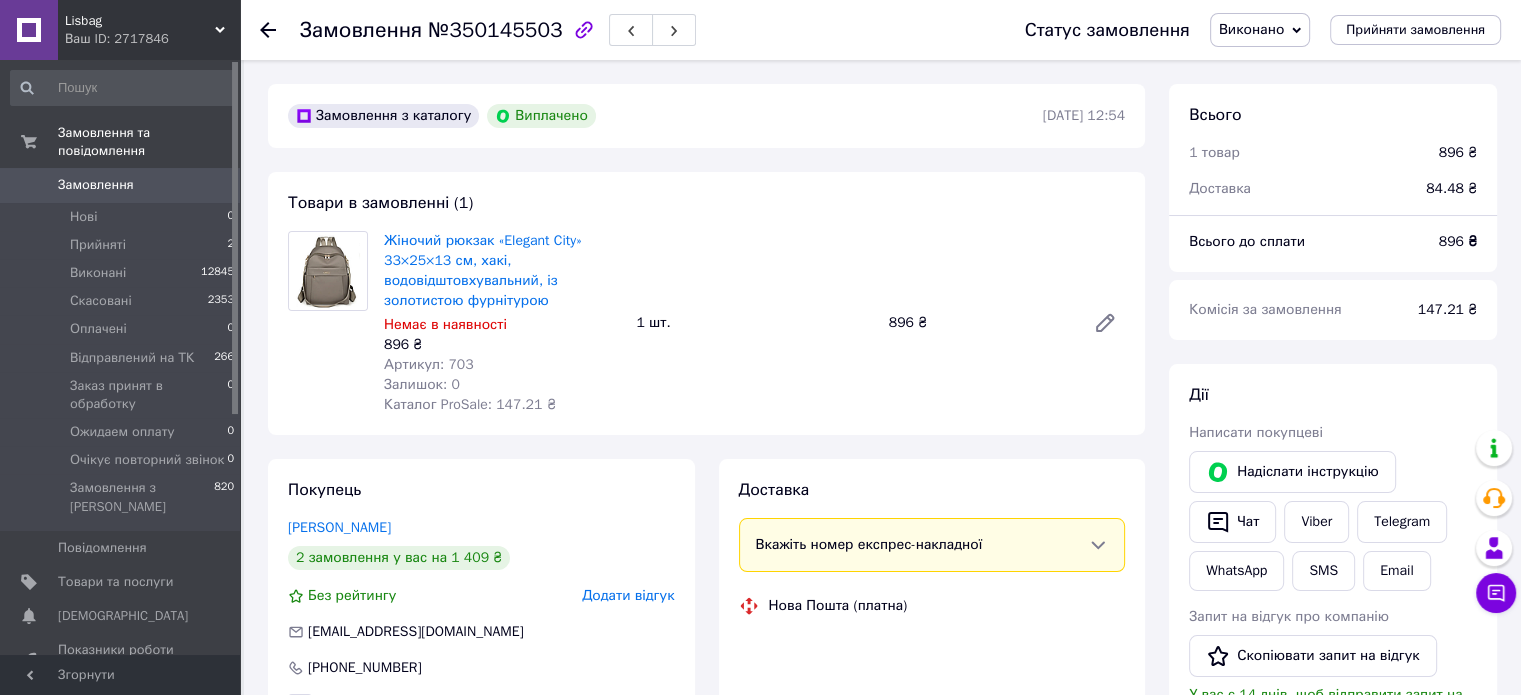 scroll, scrollTop: 140, scrollLeft: 0, axis: vertical 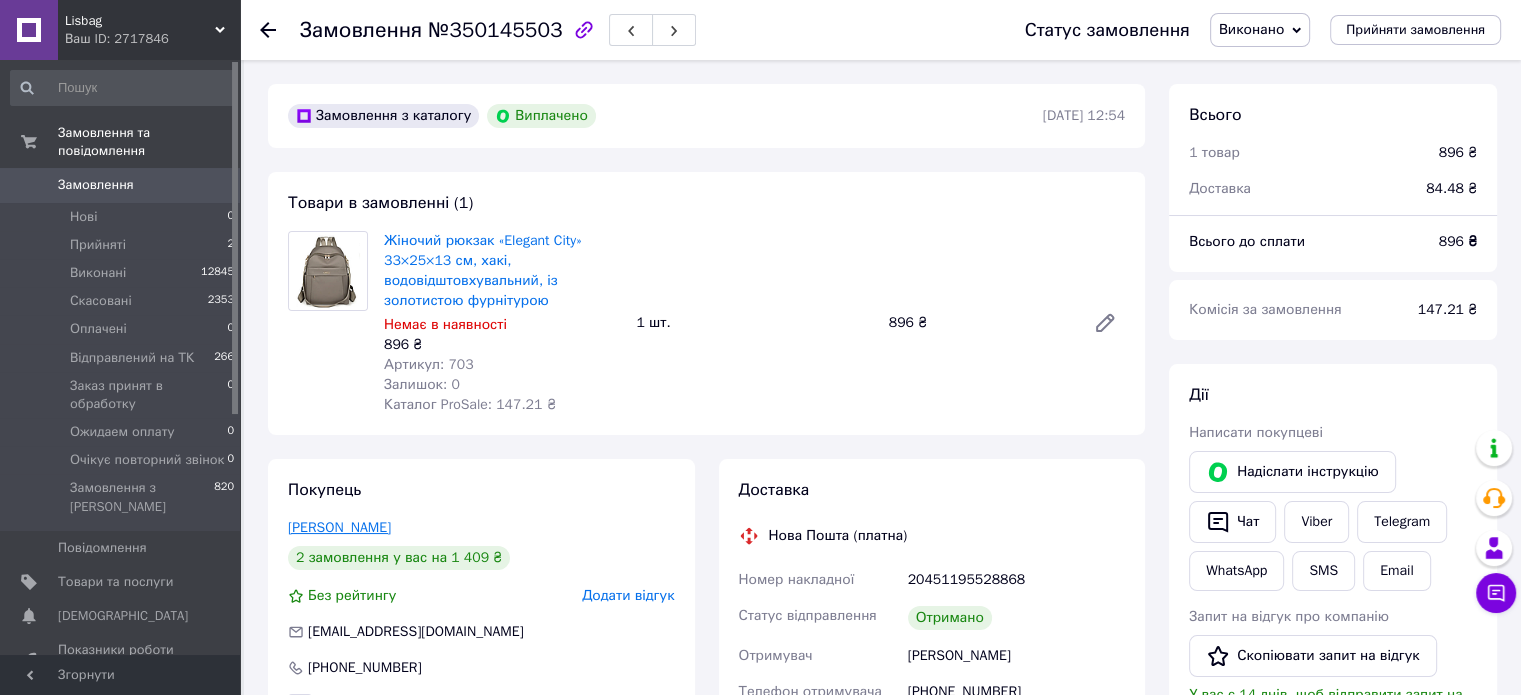 click on "[PERSON_NAME]" at bounding box center [339, 527] 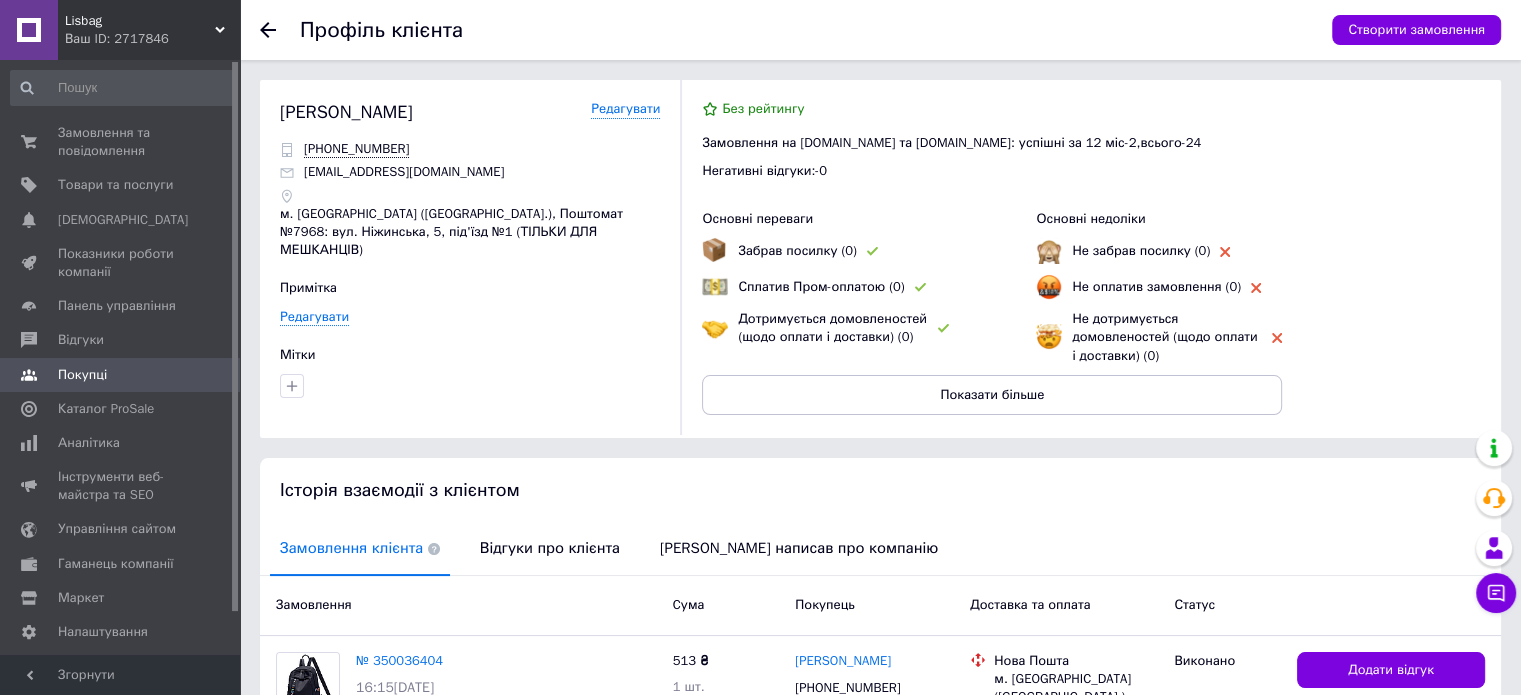 scroll, scrollTop: 45, scrollLeft: 0, axis: vertical 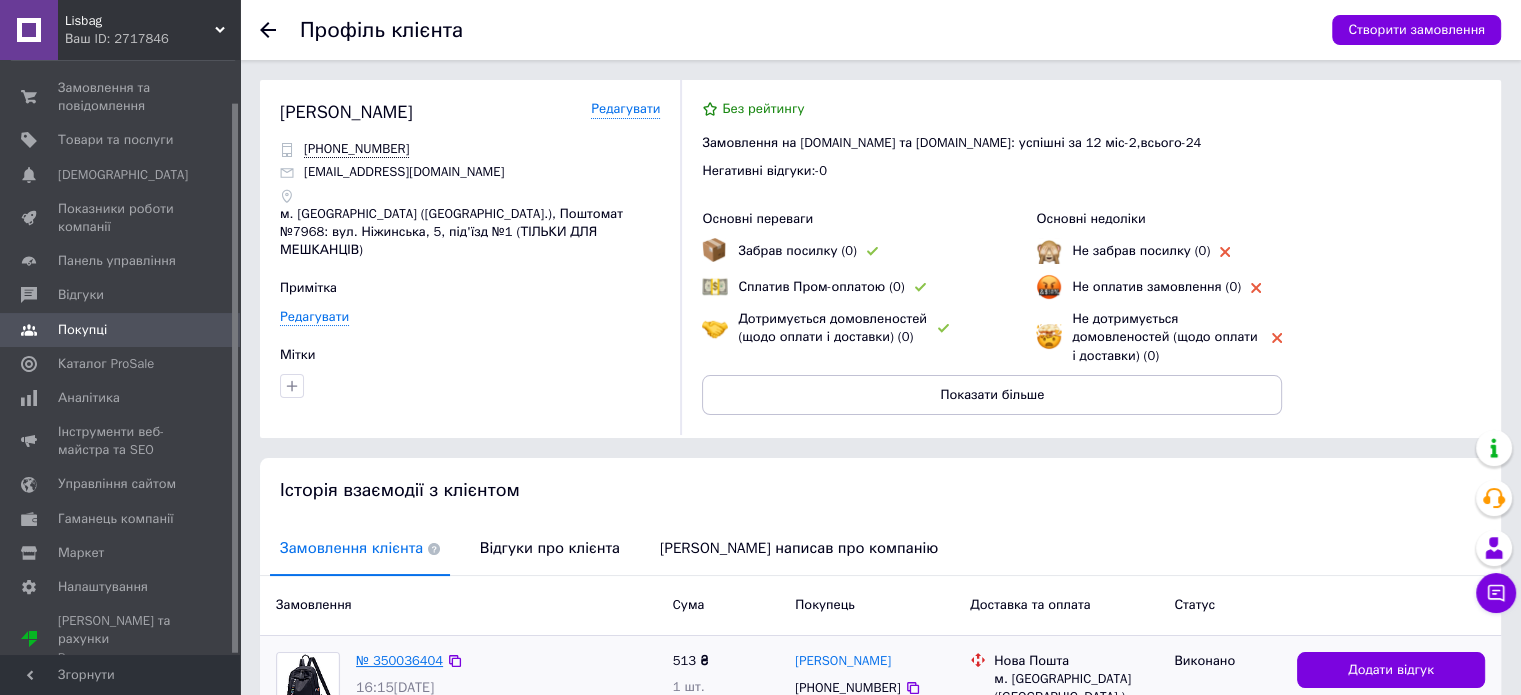 click on "№ 350036404" at bounding box center (399, 660) 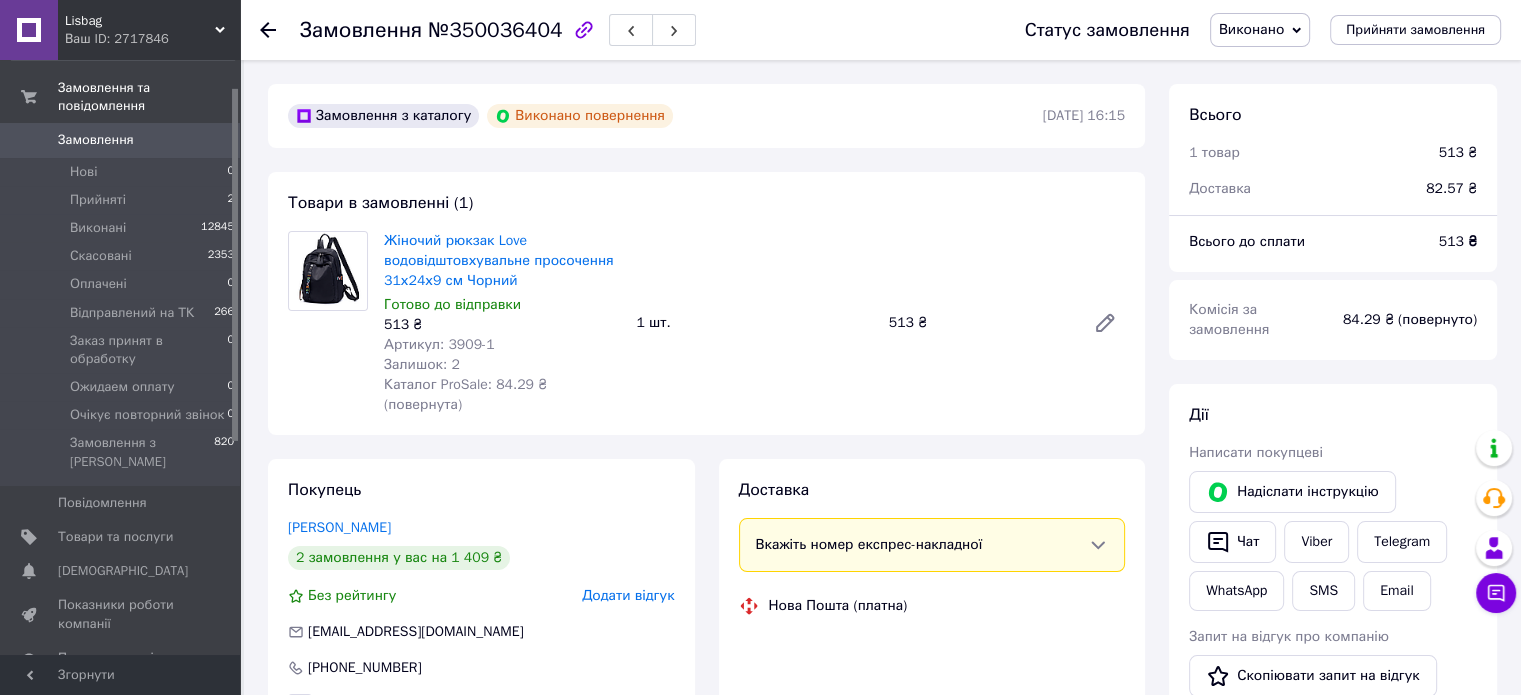 scroll, scrollTop: 188, scrollLeft: 0, axis: vertical 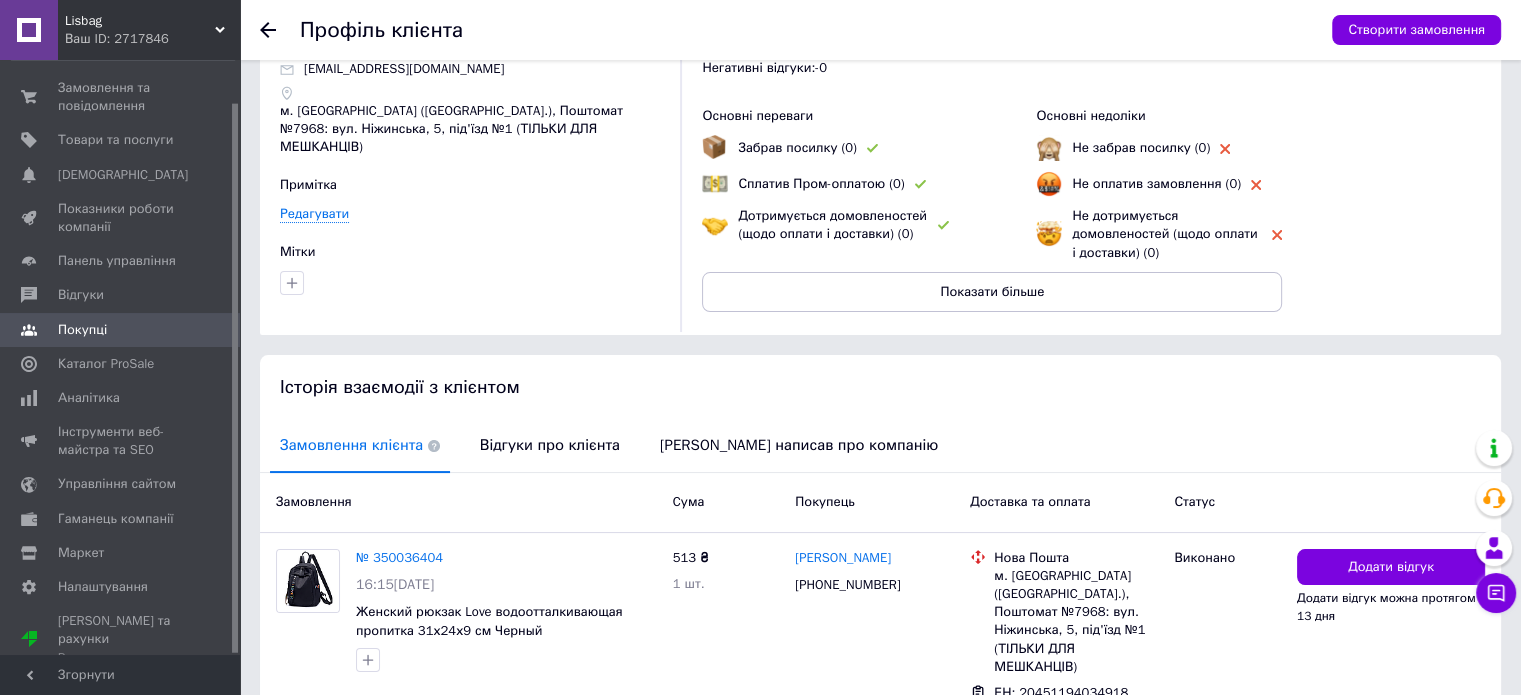 click on "Замовлення" at bounding box center [466, 502] 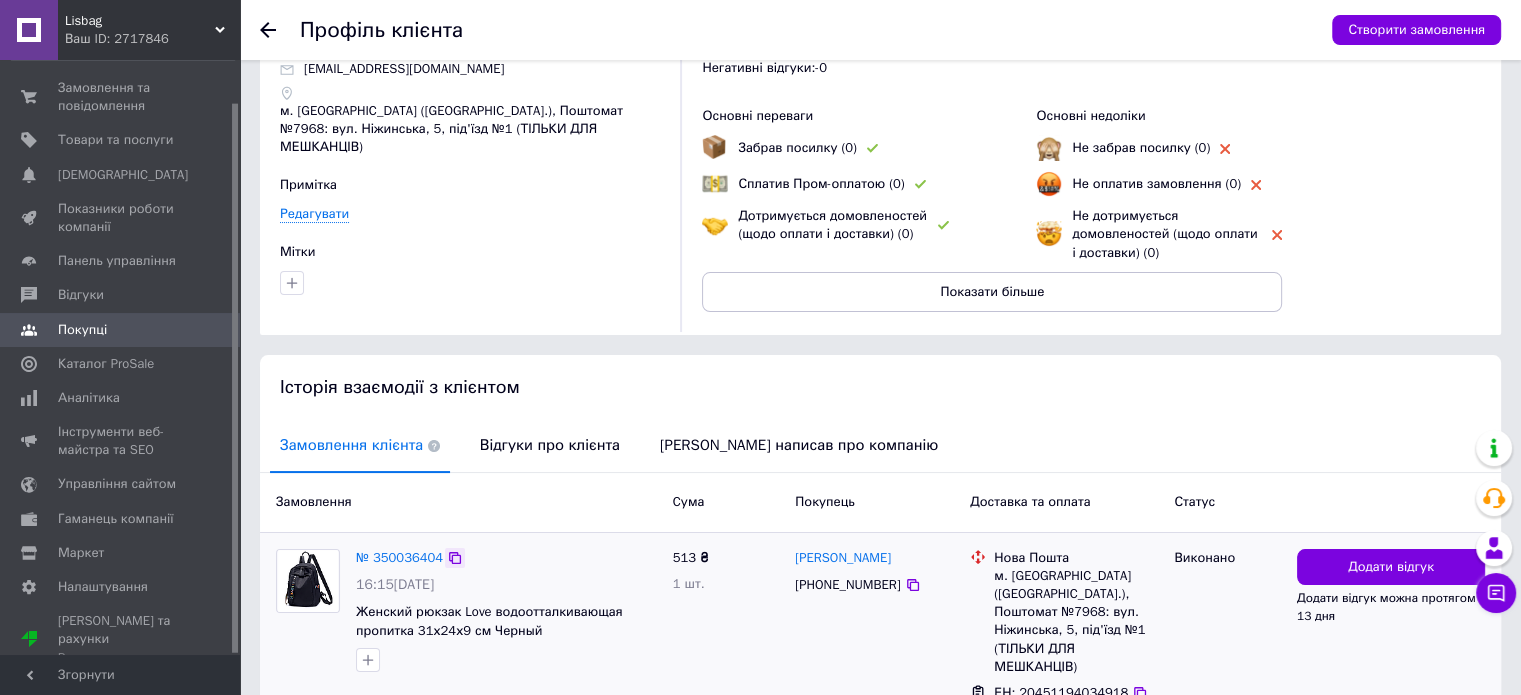 click 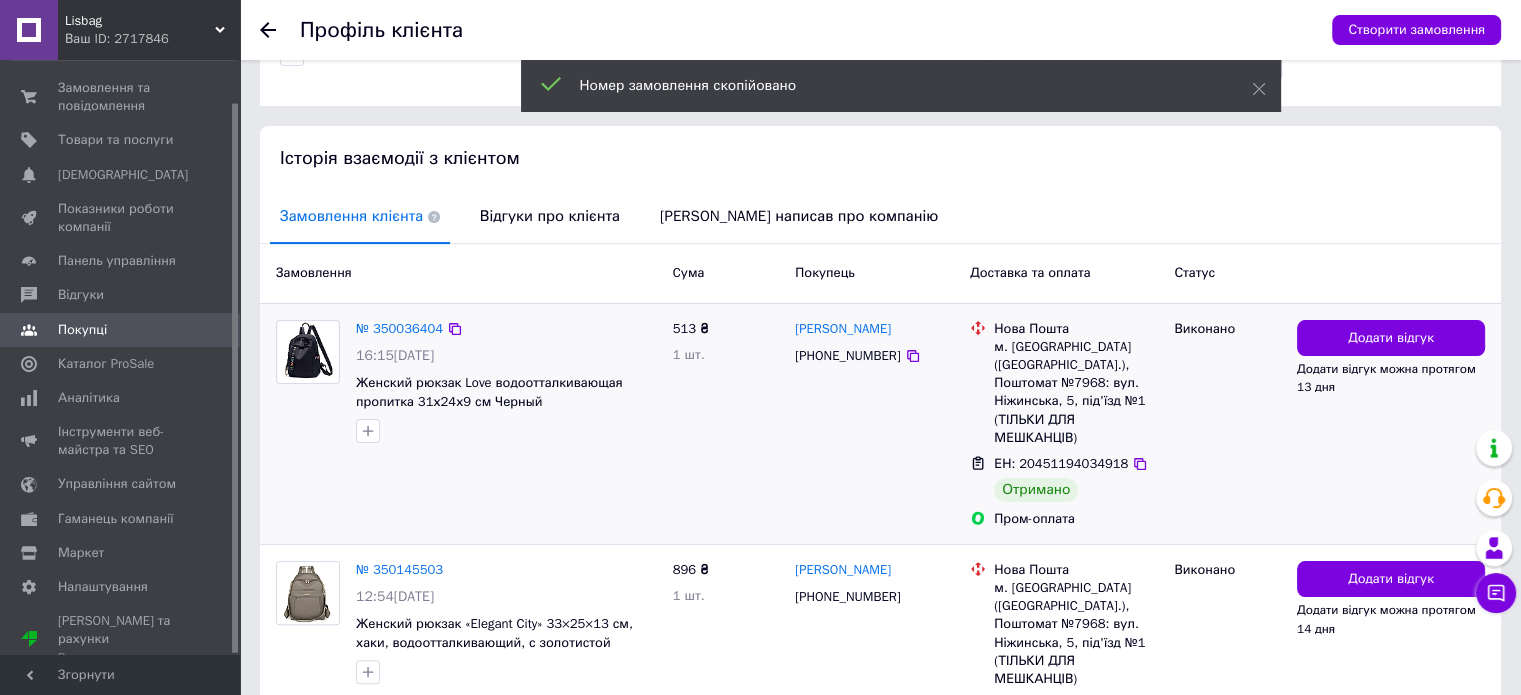 scroll, scrollTop: 407, scrollLeft: 0, axis: vertical 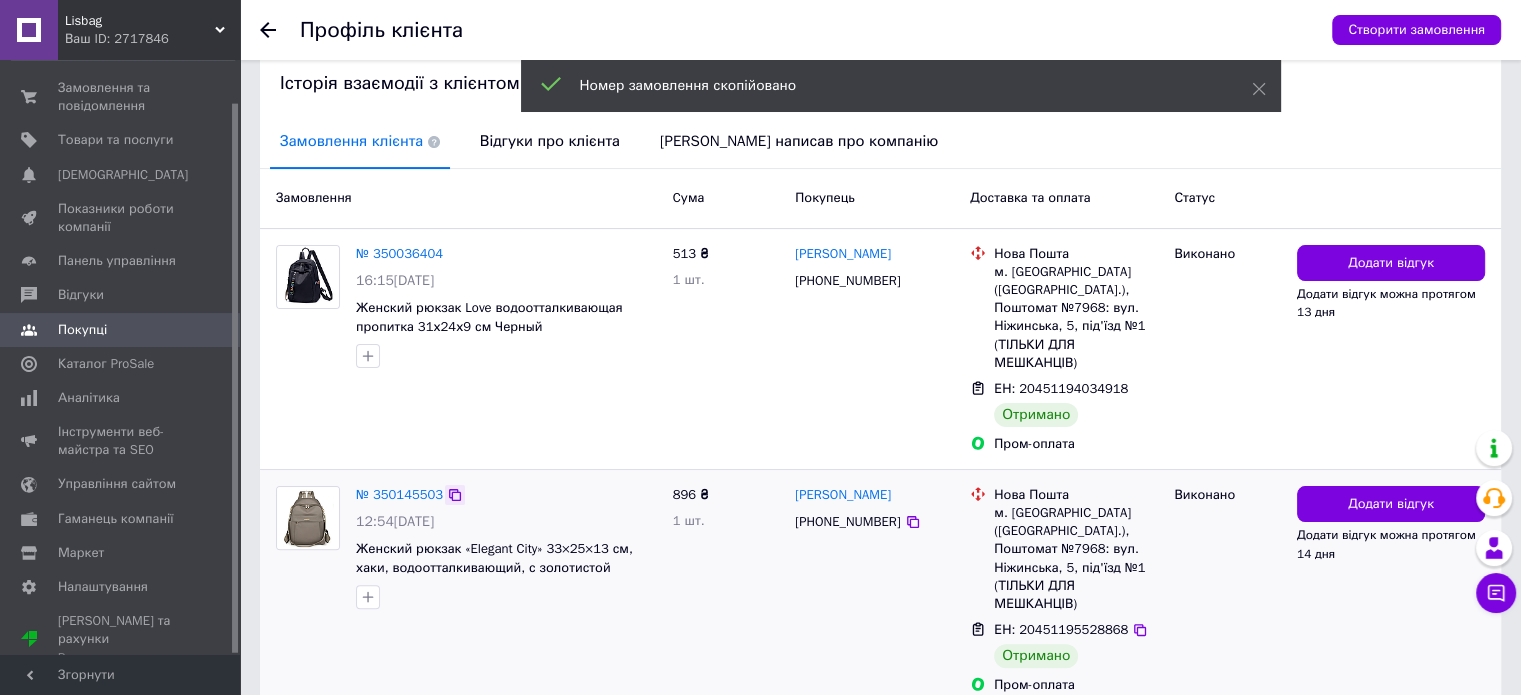 click 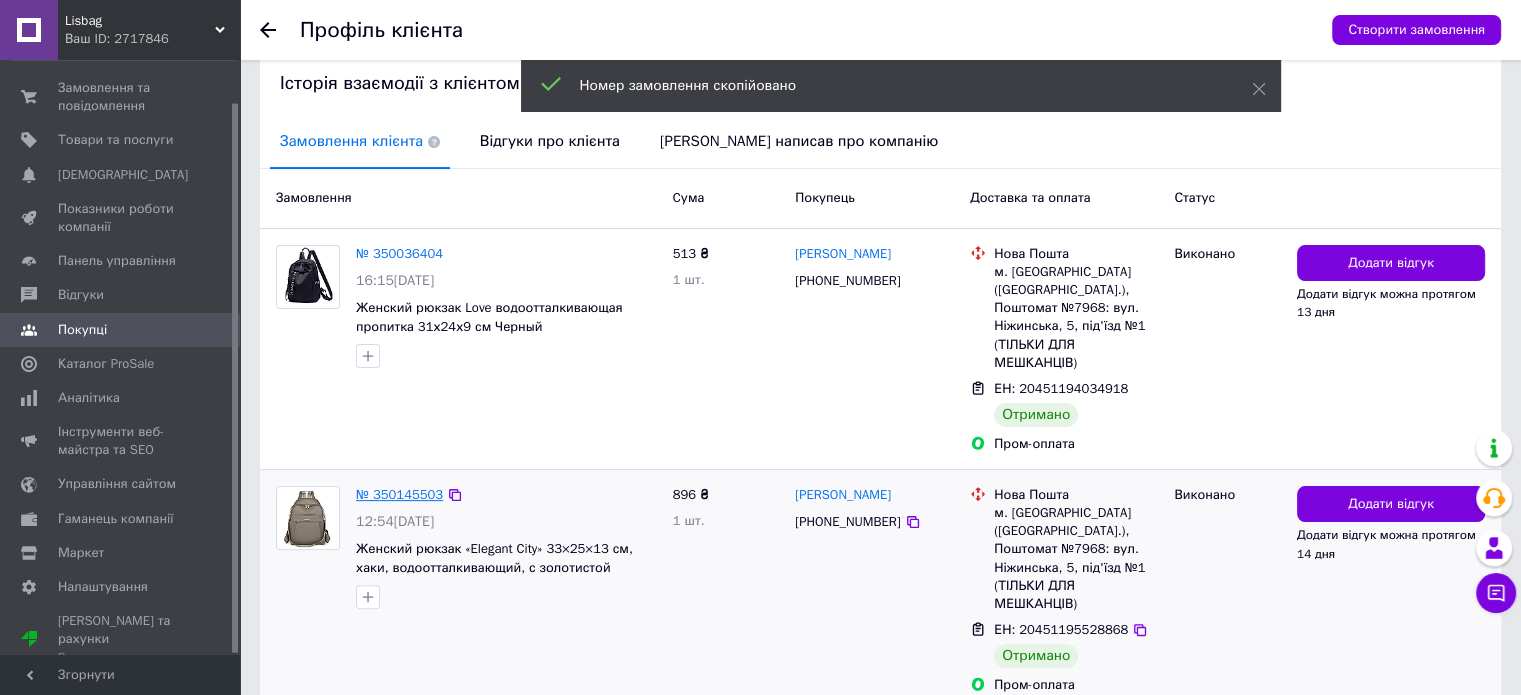 click on "№ 350145503" at bounding box center [399, 494] 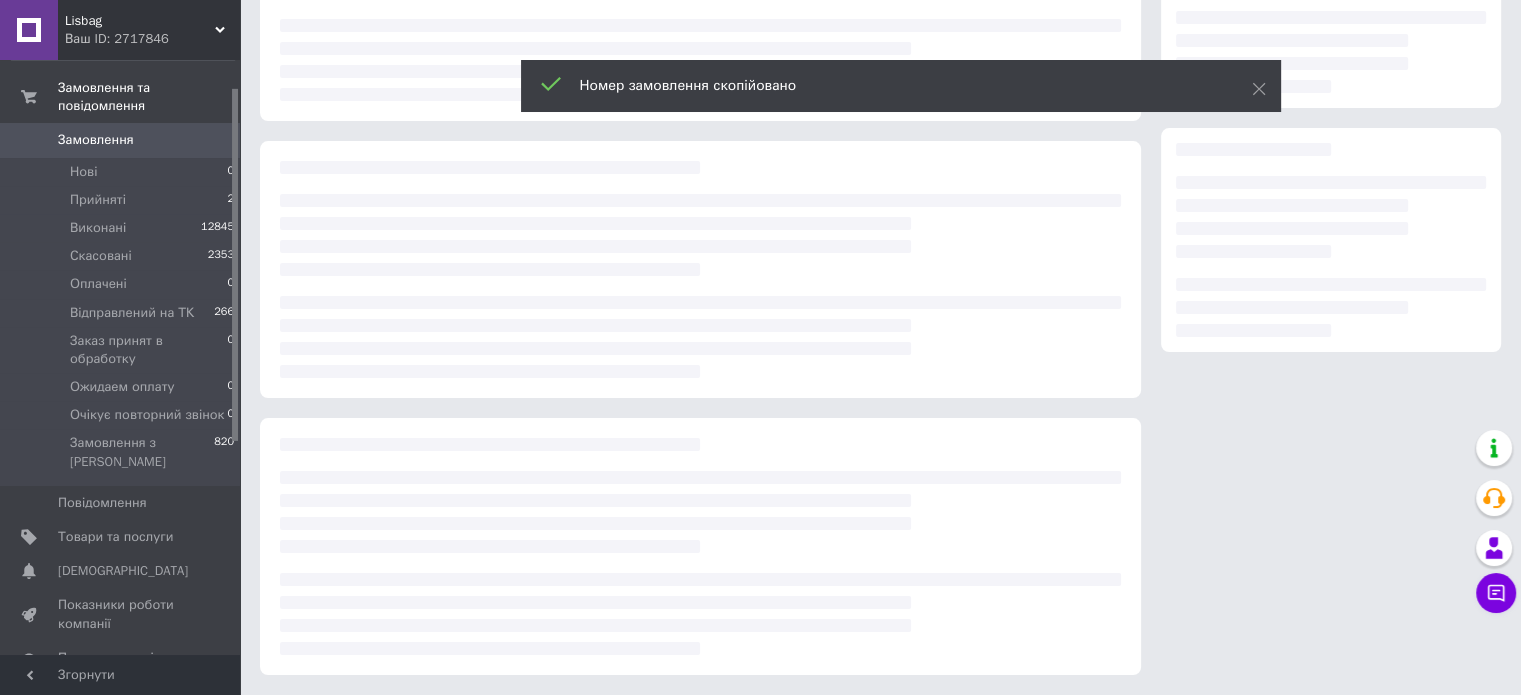 scroll, scrollTop: 0, scrollLeft: 0, axis: both 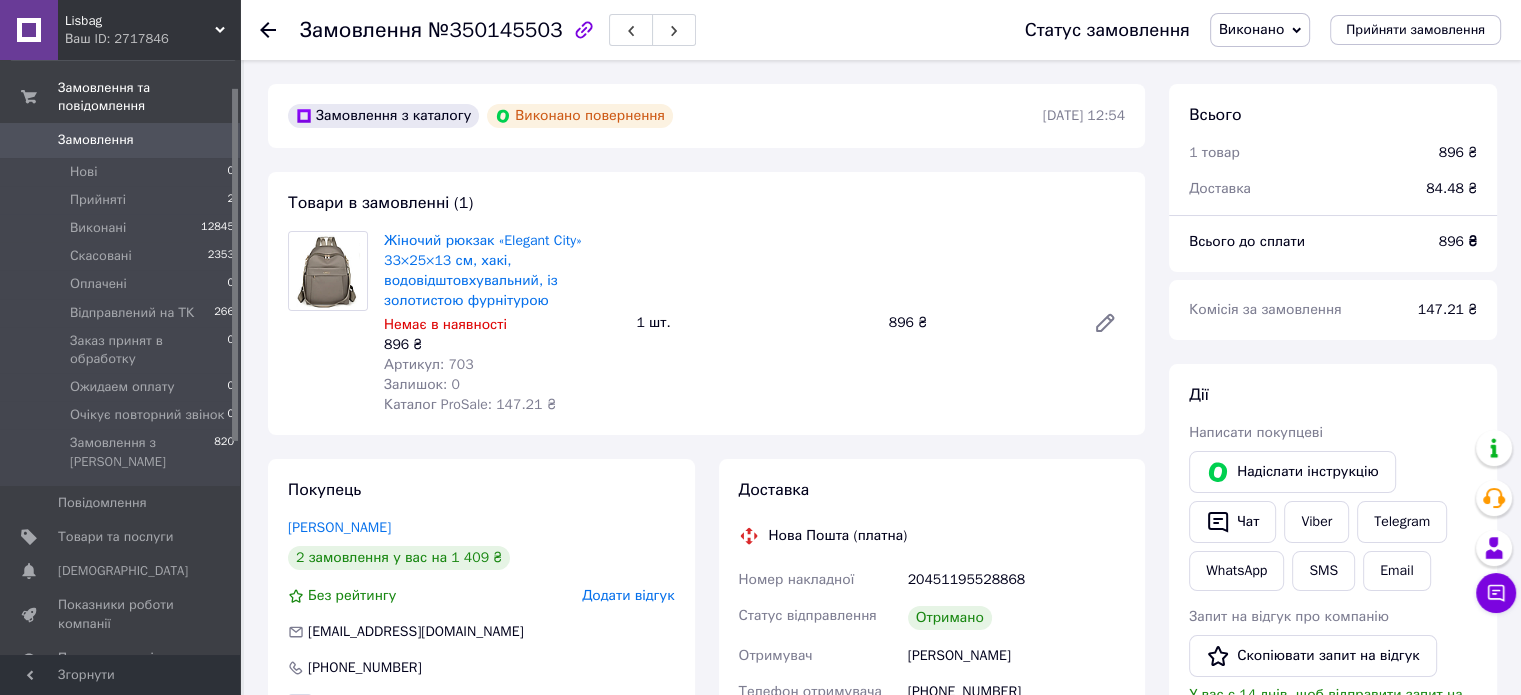click on "Замовлення з каталогу Виконано повернення [DATE] 12:54 Товари в замовленні (1) Жіночий рюкзак «Elegant City» 33×25×13 см, хакі, водовідштовхувальний, із золотистою фурнітурою Немає в наявності 896 ₴ Артикул: 703 Залишок: 0 Каталог ProSale: 147.21 ₴  1 шт. 896 ₴ Покупець [PERSON_NAME] 2 замовлення у вас на 1 409 ₴ Без рейтингу   Додати відгук [EMAIL_ADDRESS][DOMAIN_NAME] [PHONE_NUMBER] Оплата Виконано повернення Пром-оплата Доставка Нова Пошта (платна) Номер накладної 20451195528868 Статус відправлення Отримано Отримувач [PERSON_NAME] Телефон отримувача [PHONE_NUMBER] Адреса Дата відправки [DATE] Платник 896 ₴ 896" at bounding box center (706, 916) 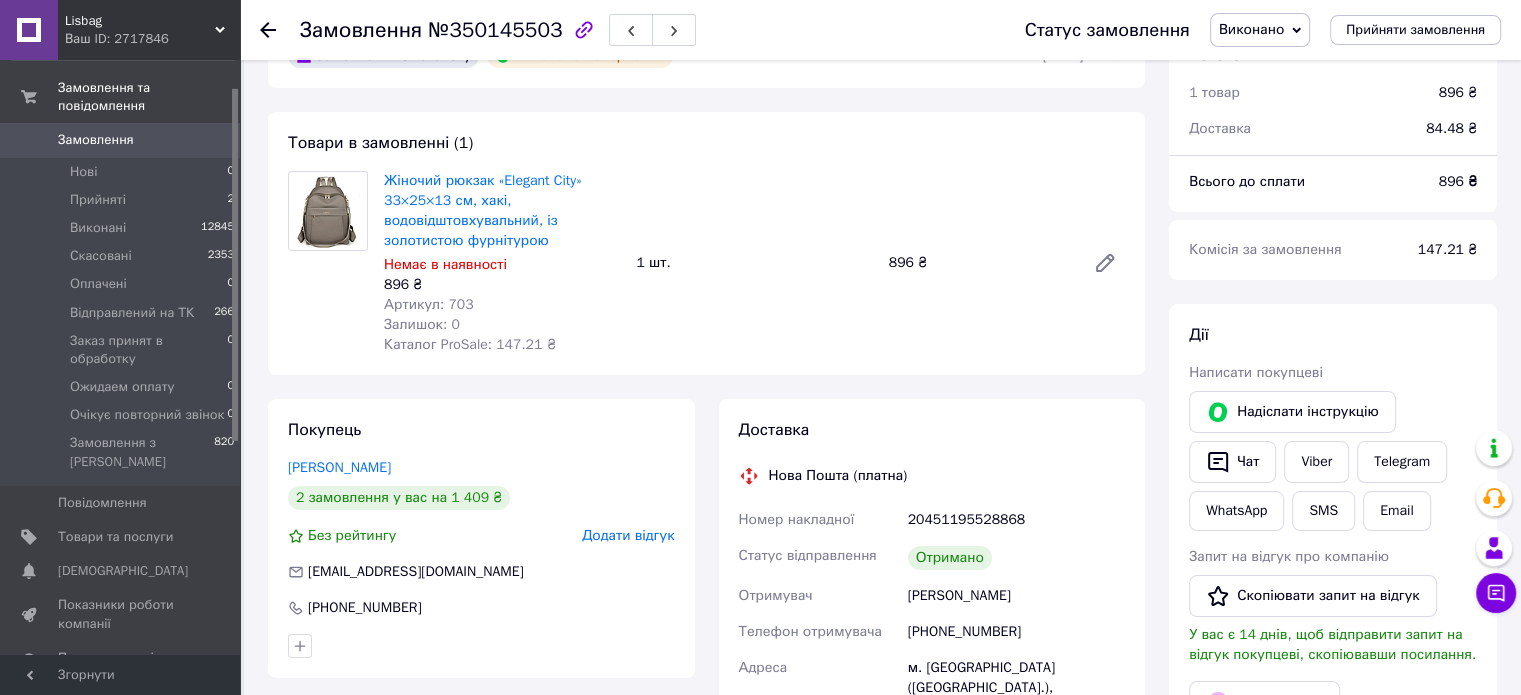 scroll, scrollTop: 60, scrollLeft: 0, axis: vertical 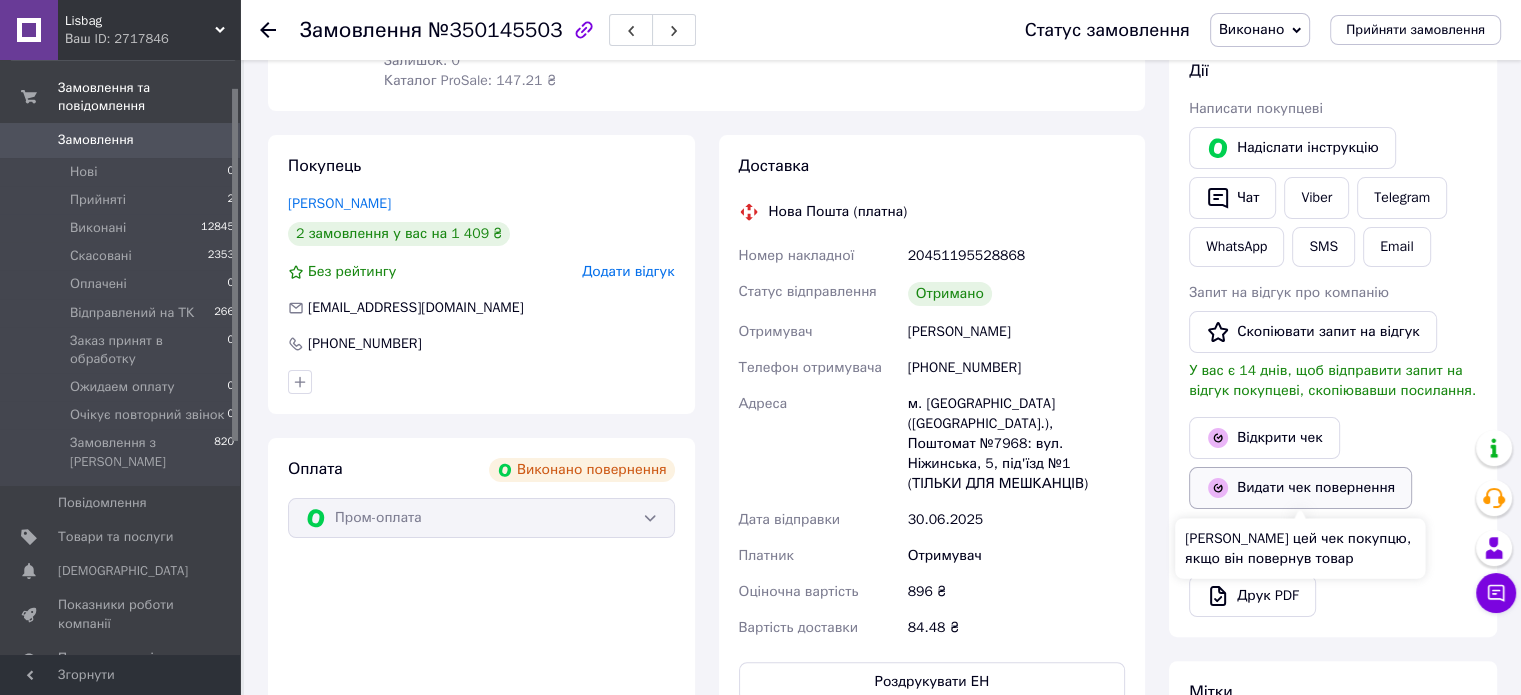 click on "Видати чек повернення" at bounding box center (1300, 488) 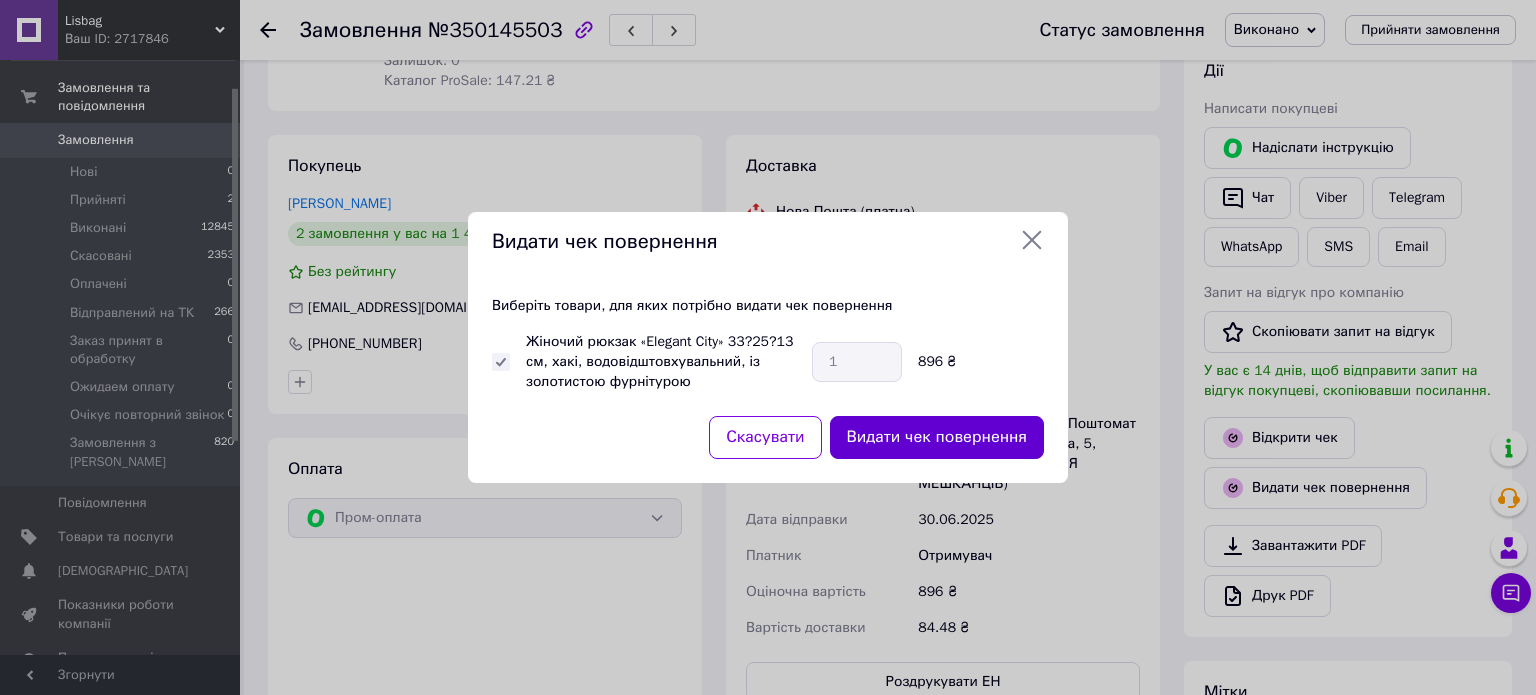 click on "Видати чек повернення" at bounding box center [937, 437] 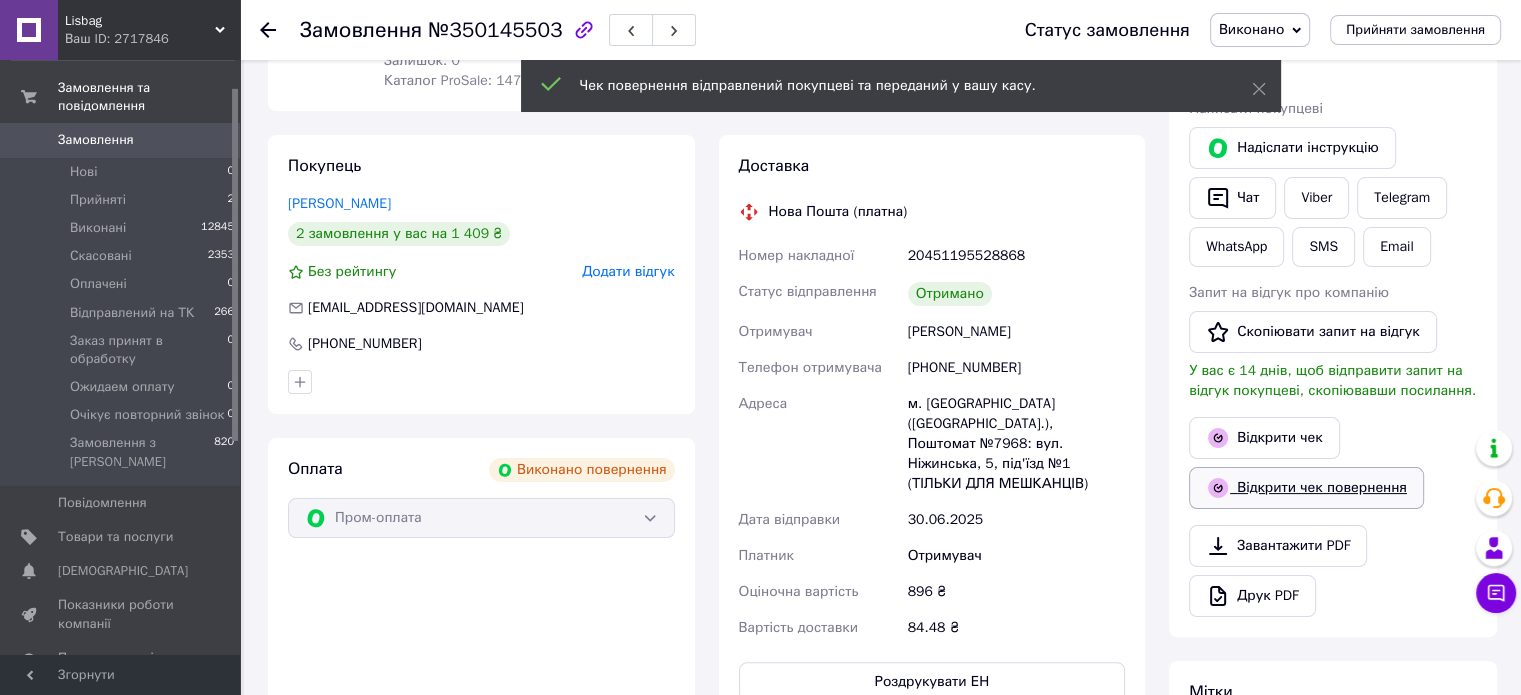 click on "Відкрити чек повернення" at bounding box center (1306, 488) 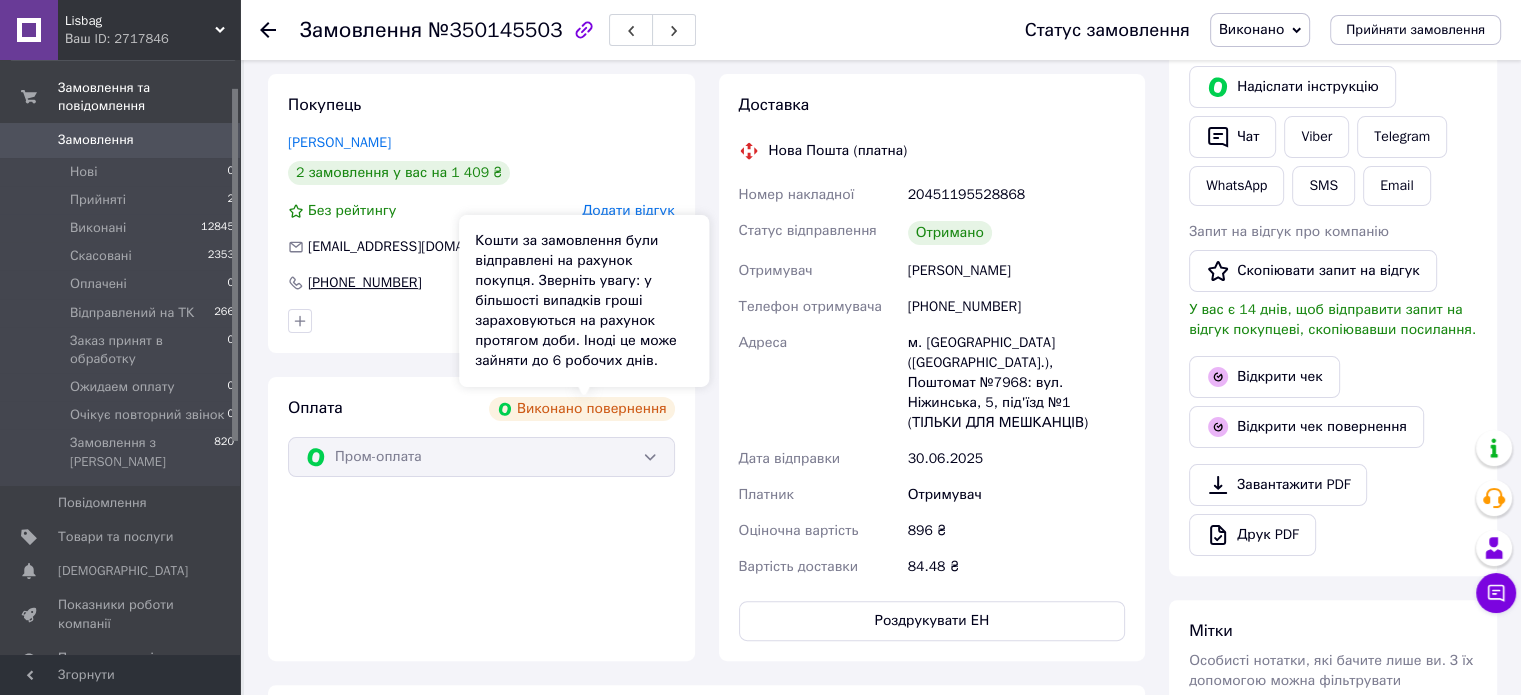 scroll, scrollTop: 372, scrollLeft: 0, axis: vertical 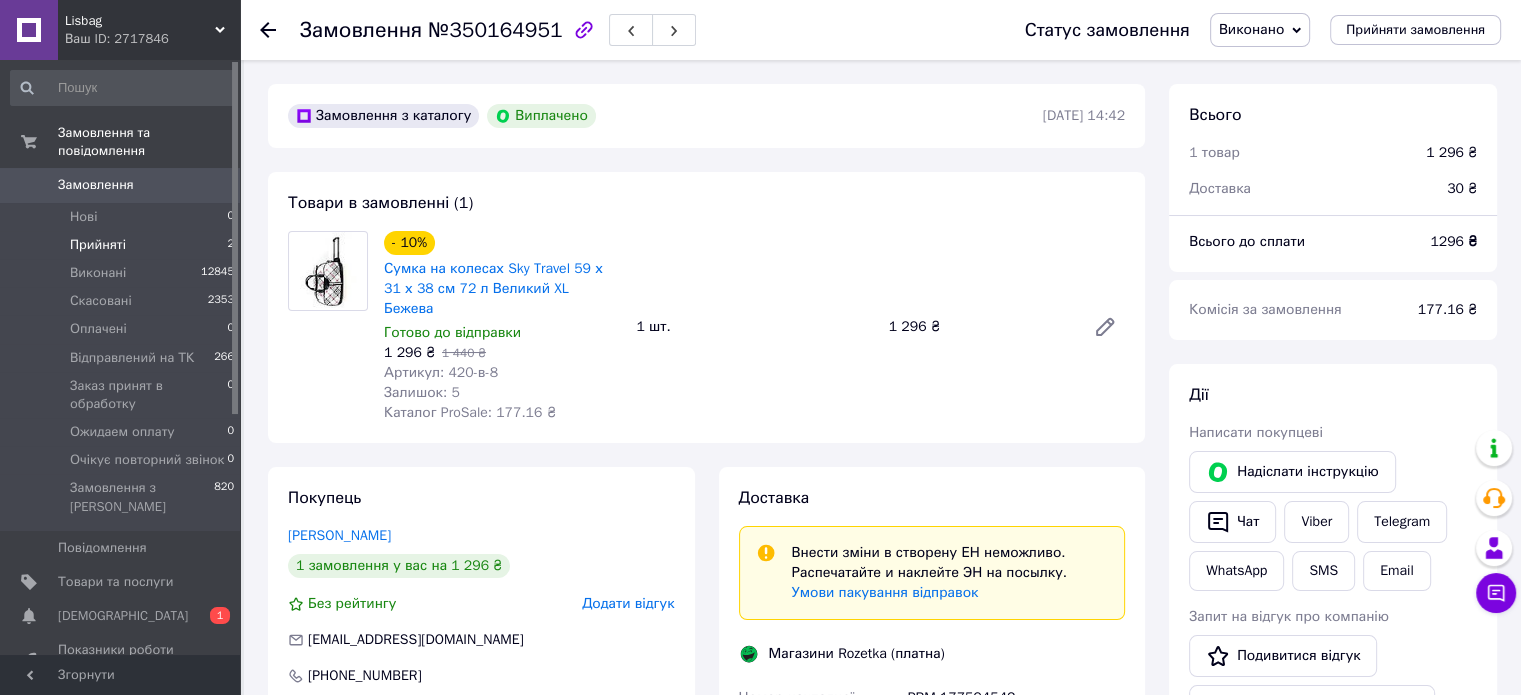 click on "Прийняті" at bounding box center (98, 245) 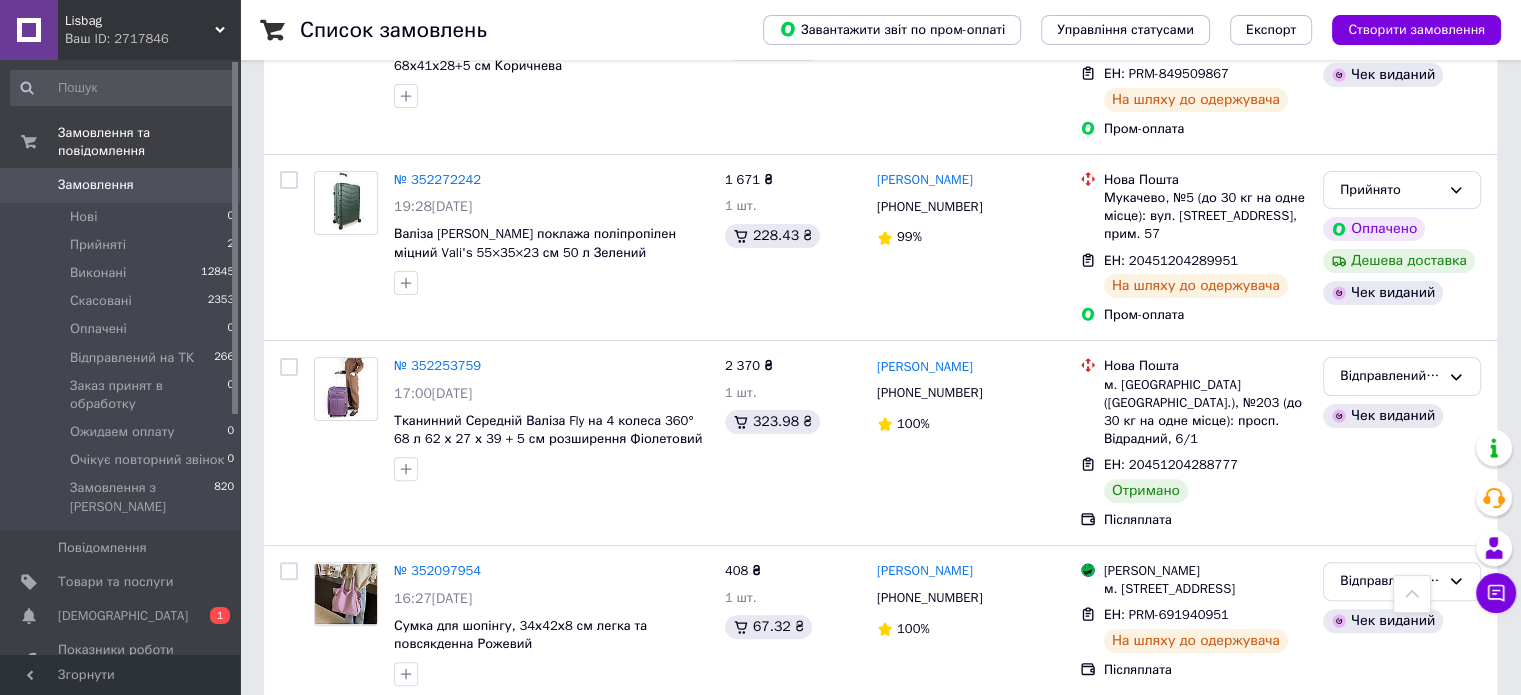 scroll, scrollTop: 656, scrollLeft: 0, axis: vertical 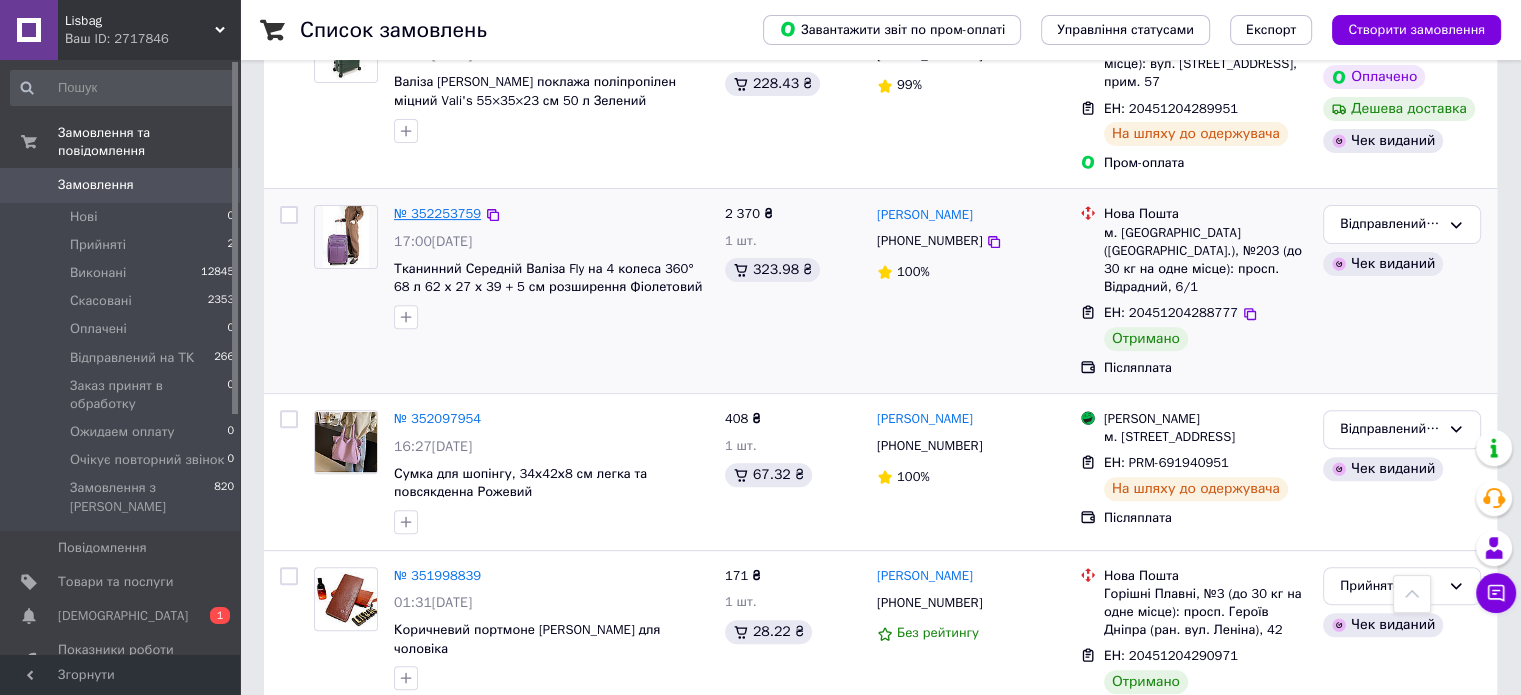 click on "№ 352253759" at bounding box center (437, 213) 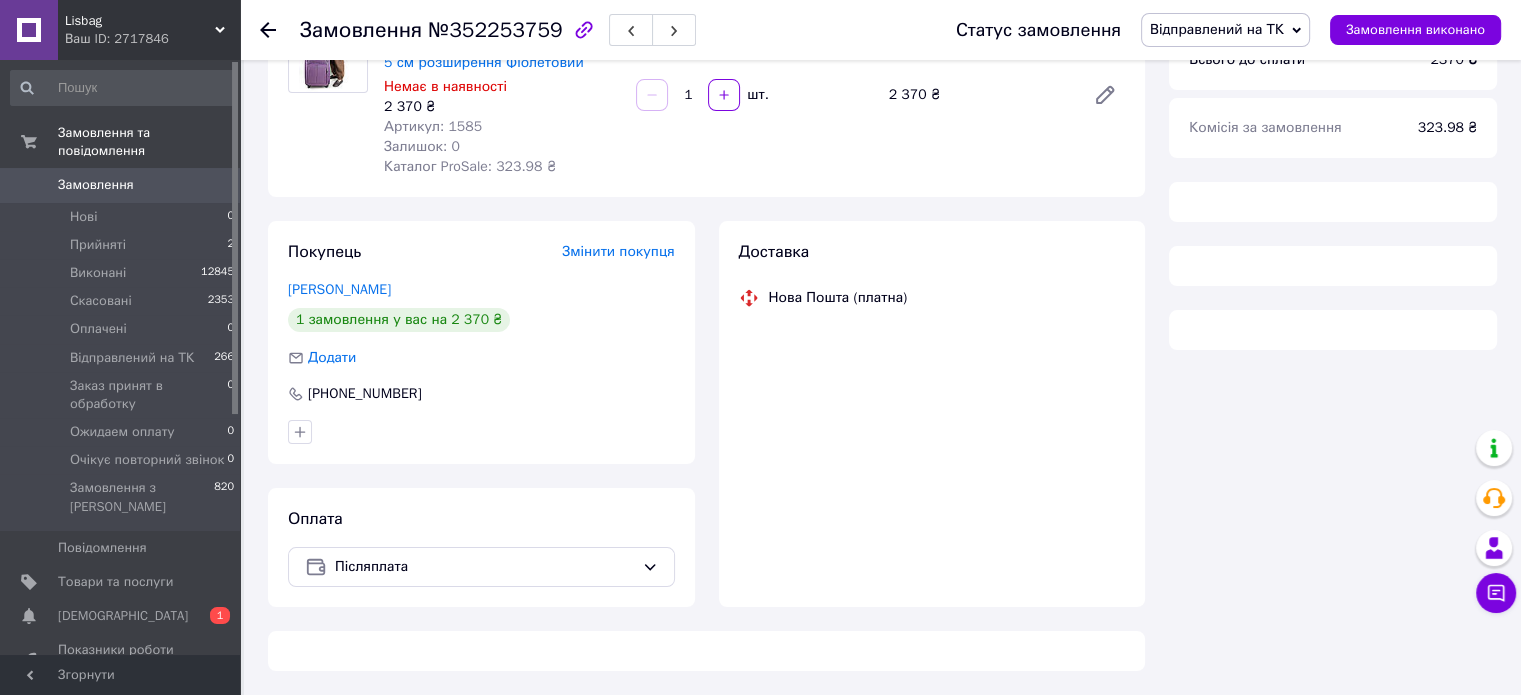 scroll, scrollTop: 656, scrollLeft: 0, axis: vertical 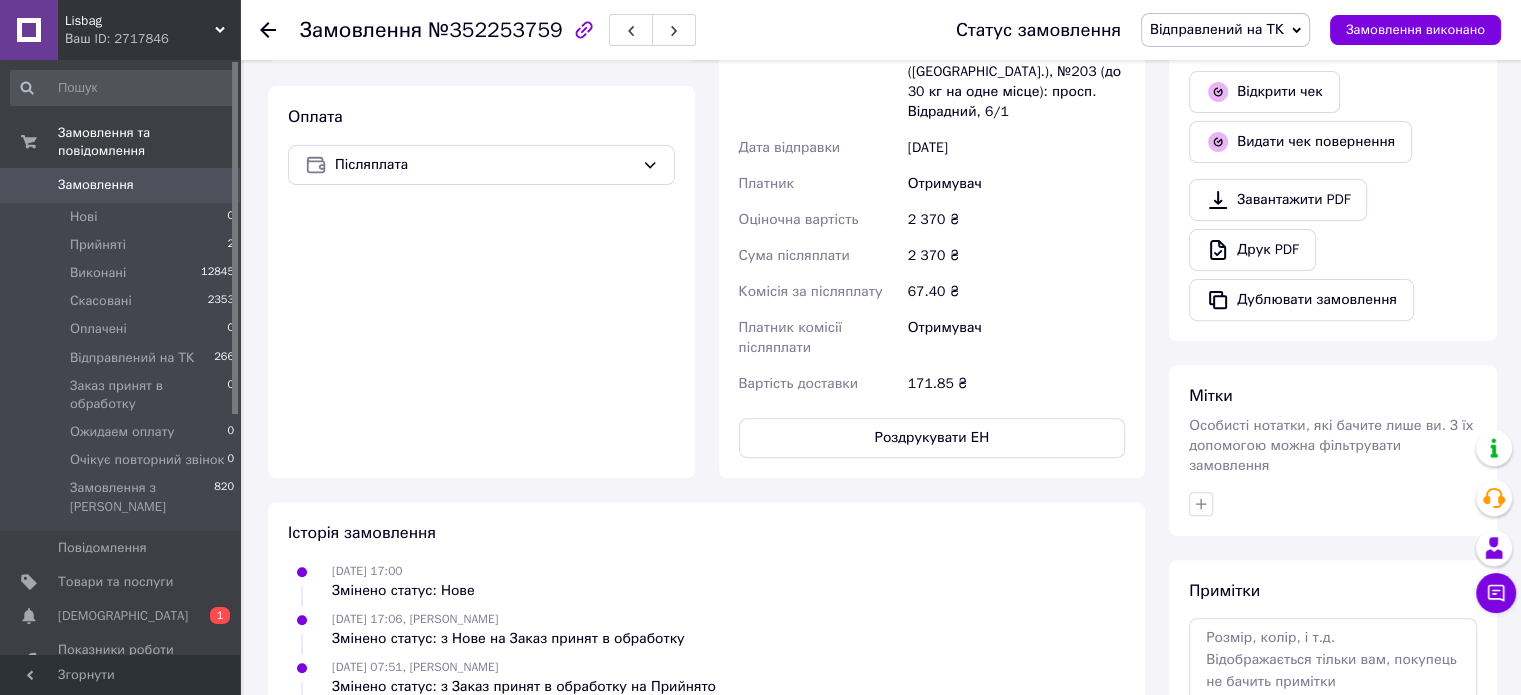 click on "Lisbag" at bounding box center (140, 21) 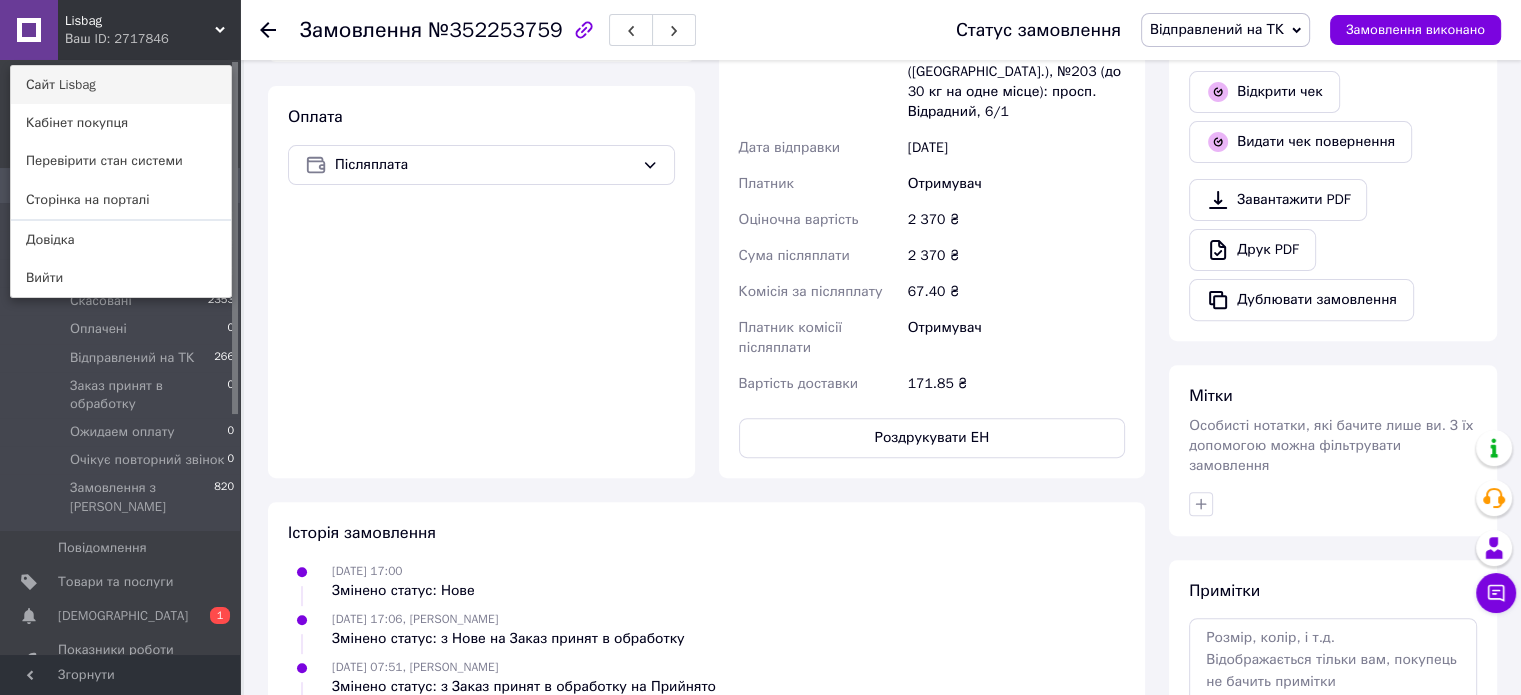 click on "Сайт Lisbag" at bounding box center (121, 85) 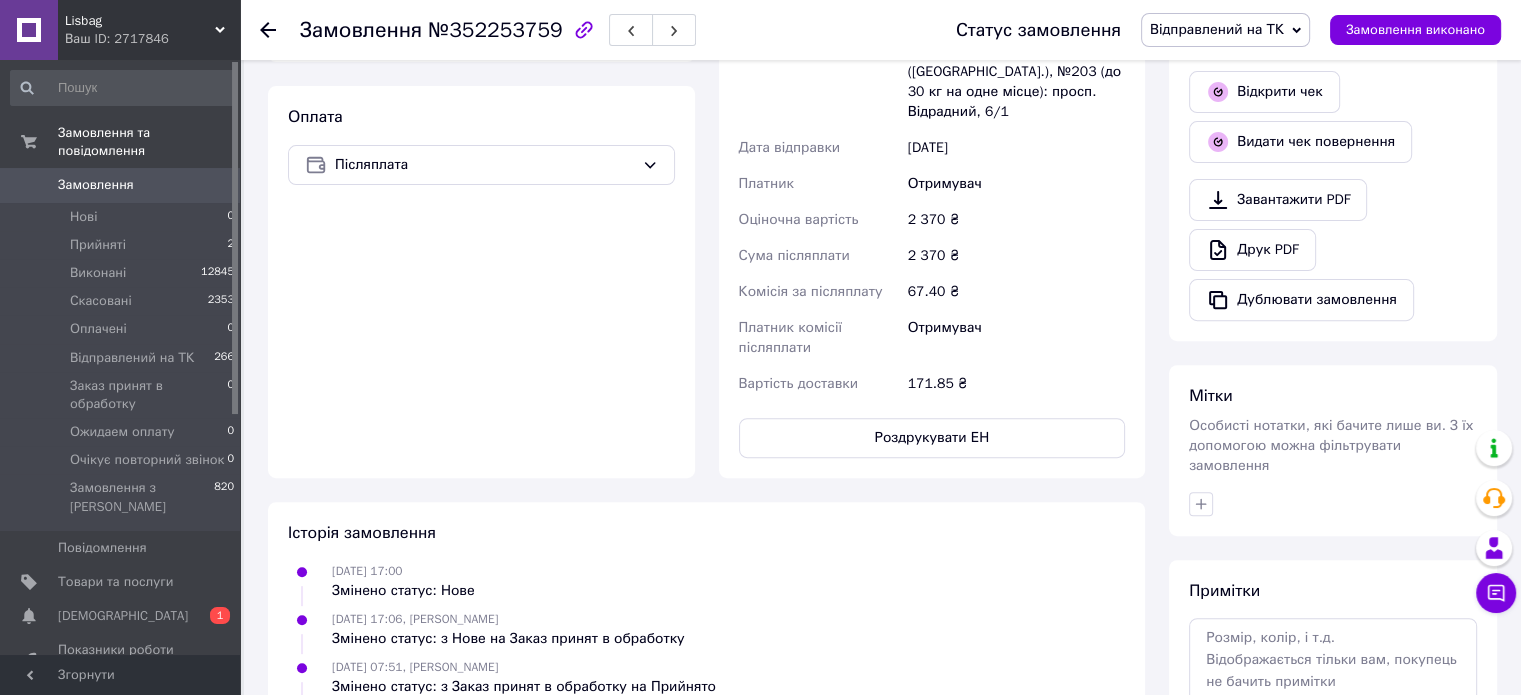 scroll, scrollTop: 0, scrollLeft: 0, axis: both 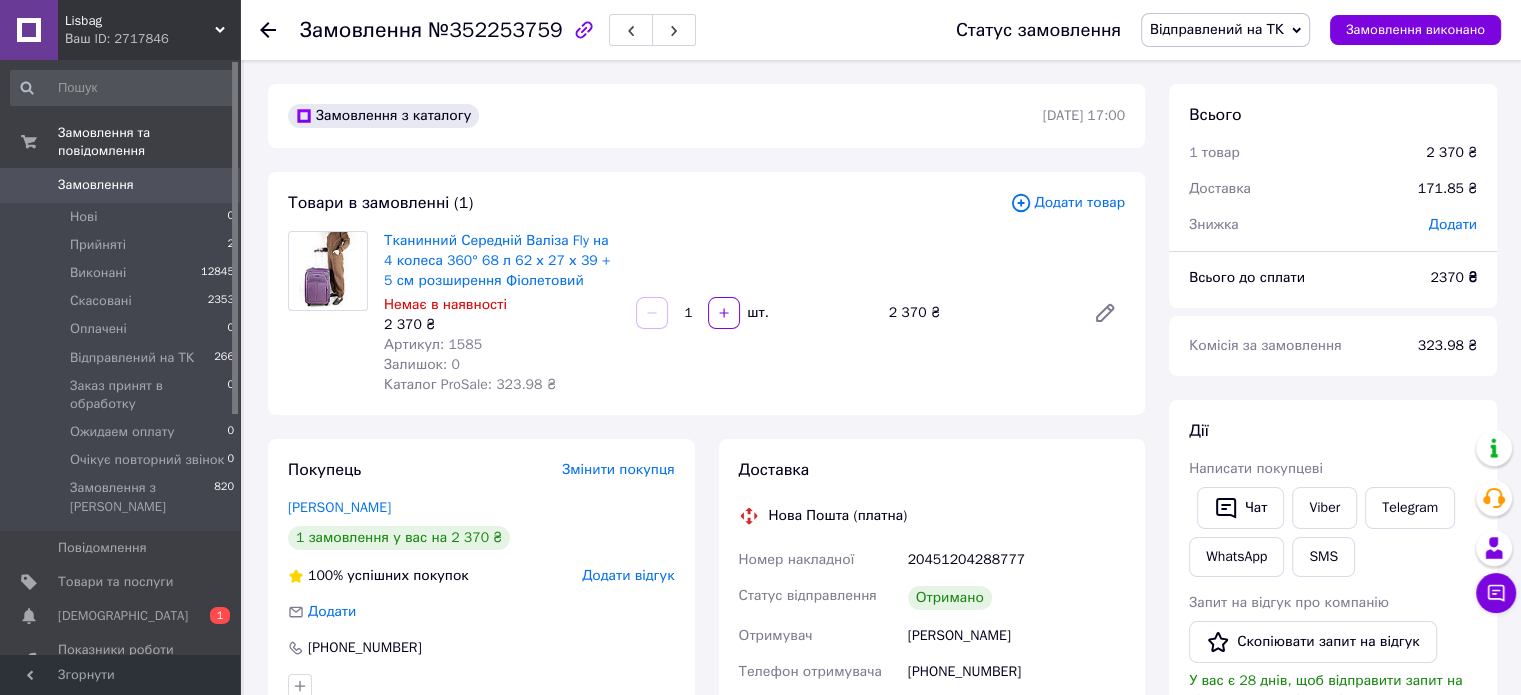 click on "Замовлення №352253759" at bounding box center [498, 30] 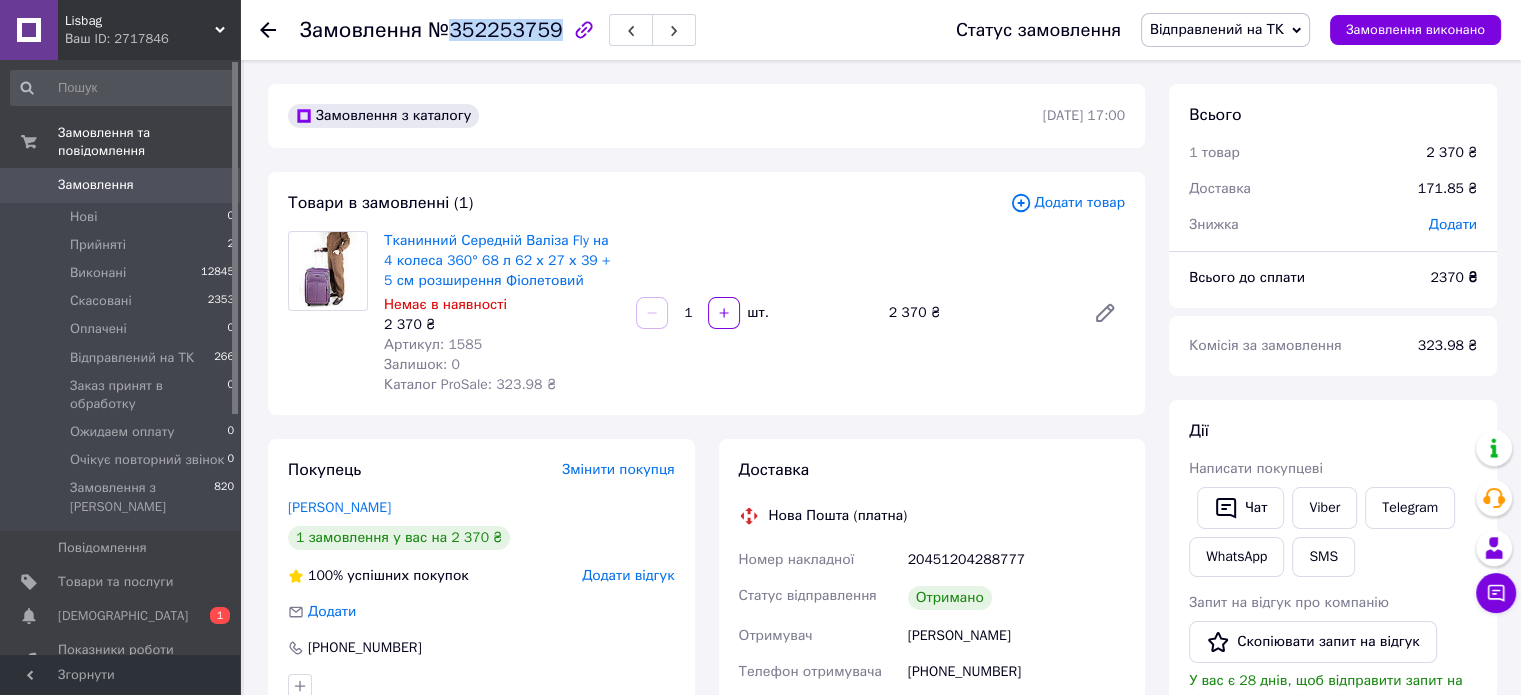 click on "№352253759" at bounding box center (495, 30) 